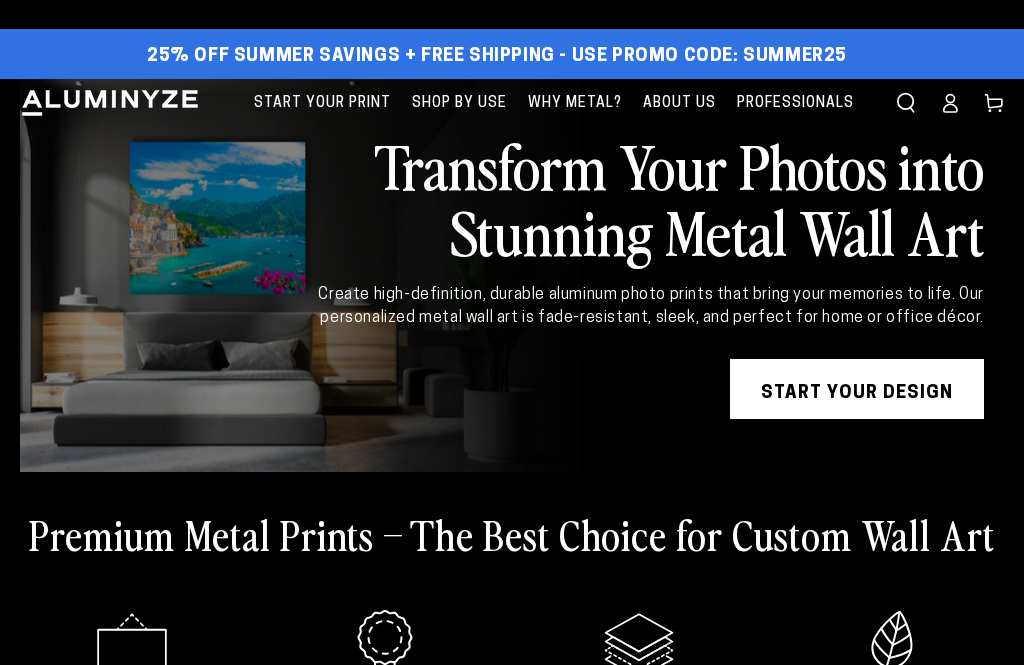 scroll, scrollTop: 0, scrollLeft: 0, axis: both 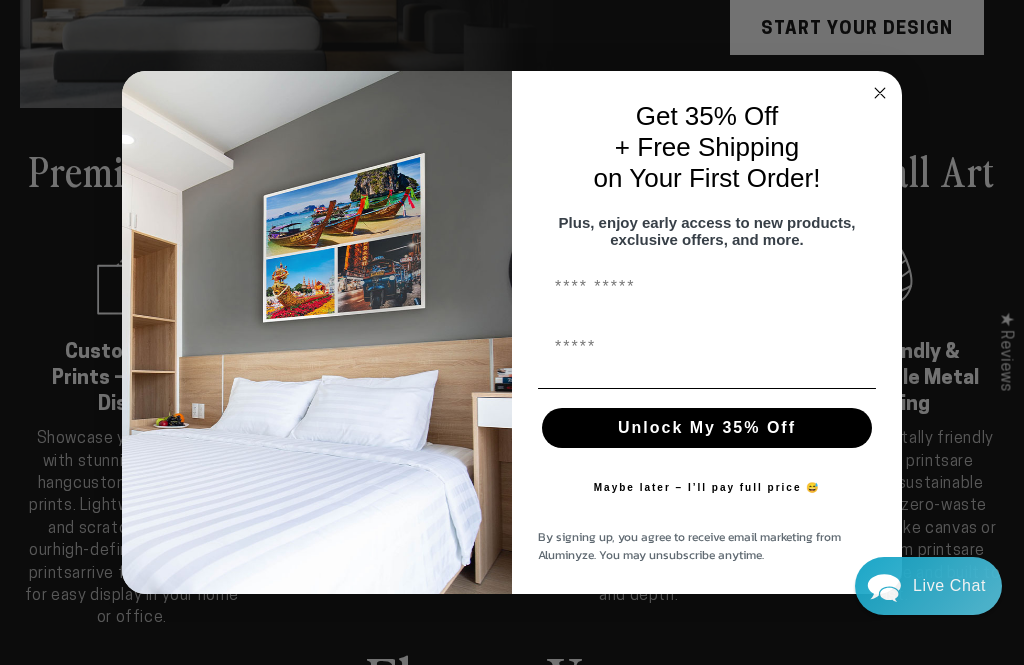 click on "First Name" at bounding box center [707, 288] 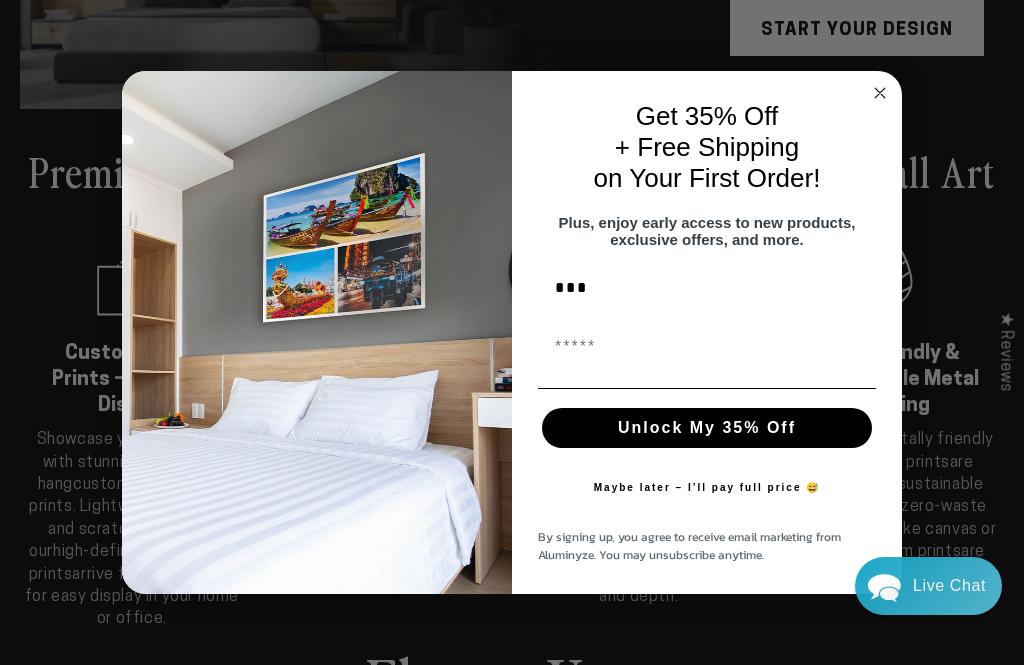 scroll, scrollTop: 0, scrollLeft: 0, axis: both 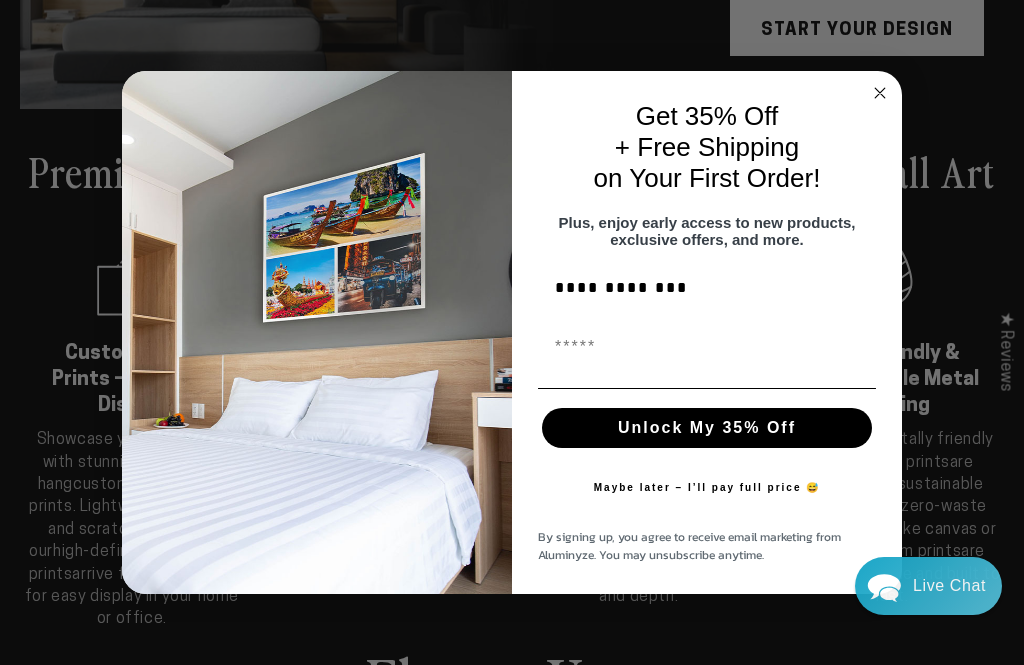 type on "**********" 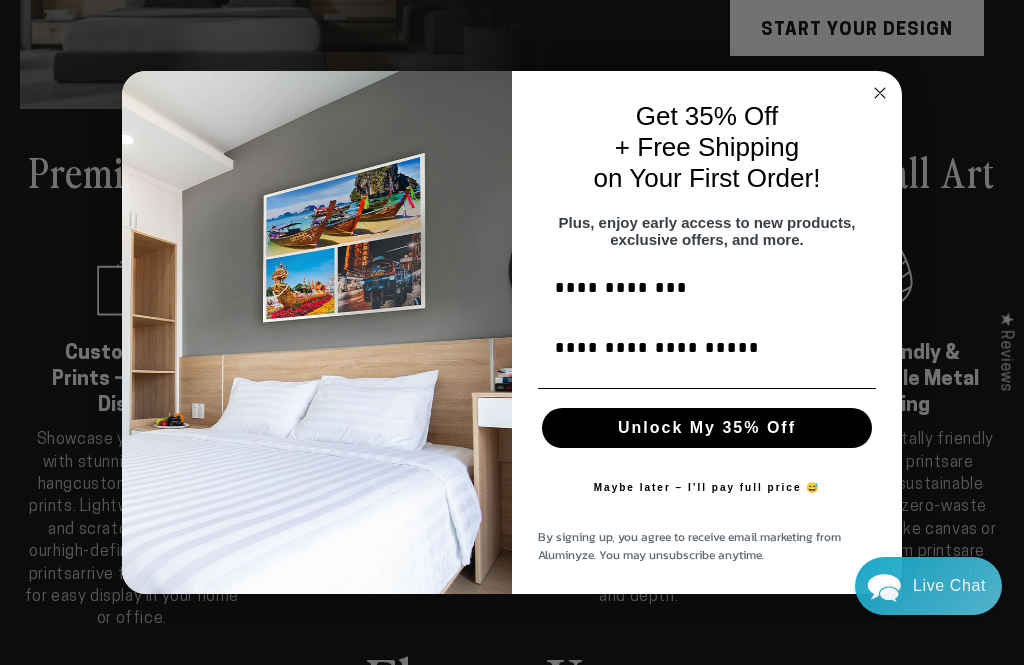 type on "**********" 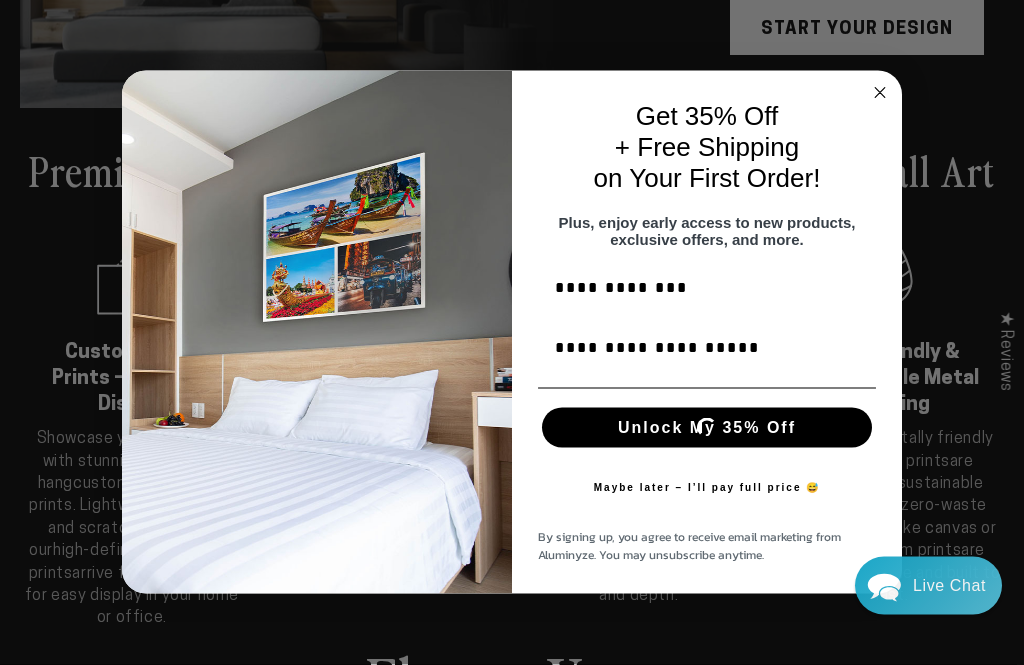 scroll, scrollTop: 364, scrollLeft: 0, axis: vertical 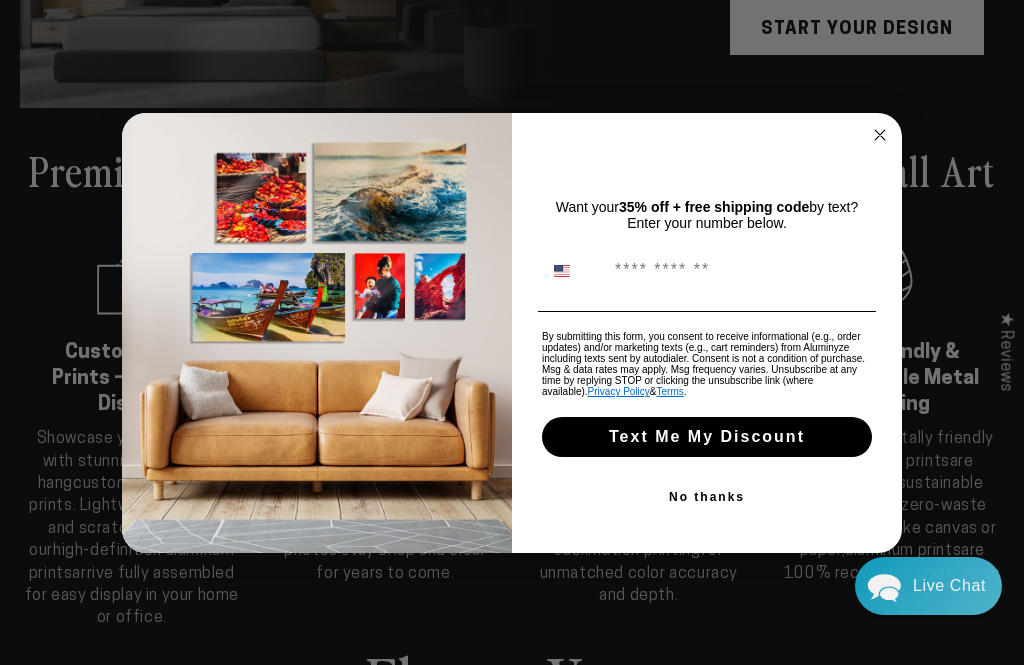 click on "No thanks" at bounding box center (707, 497) 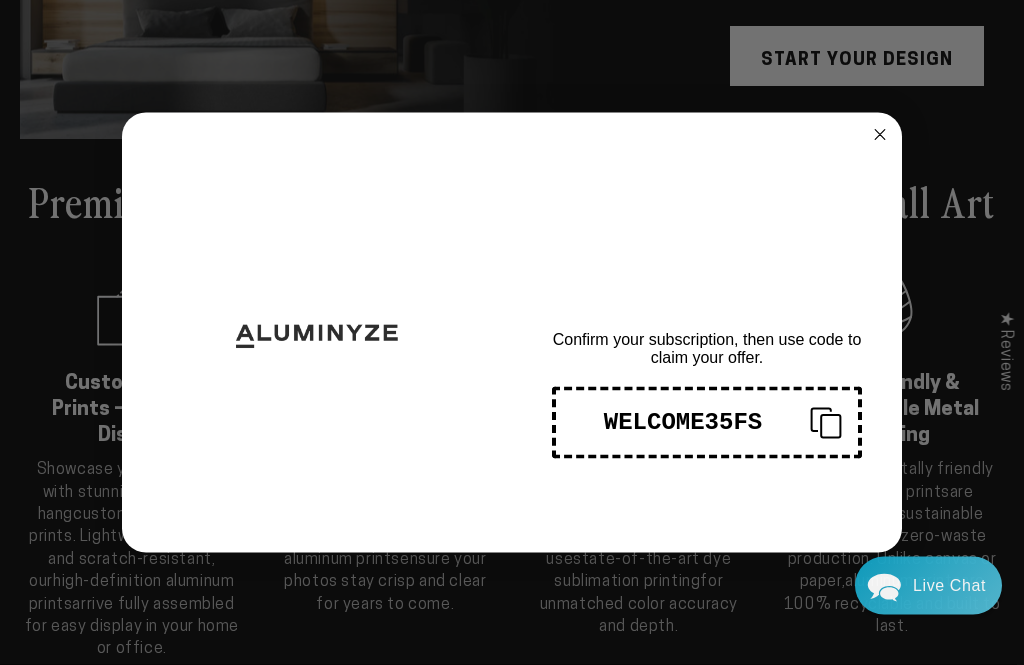 scroll, scrollTop: 337, scrollLeft: 0, axis: vertical 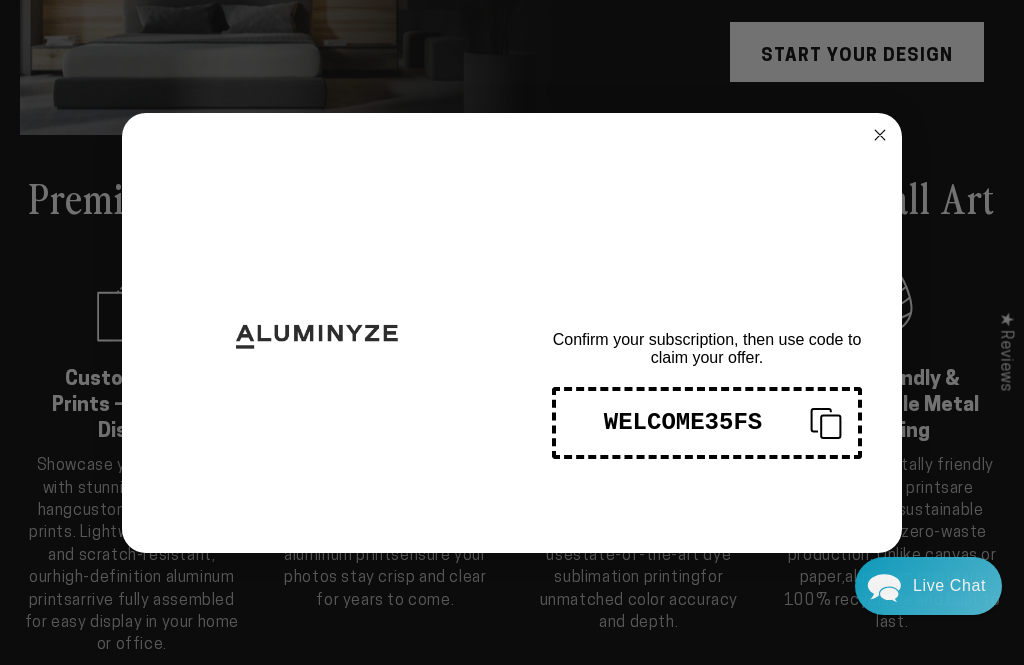 click 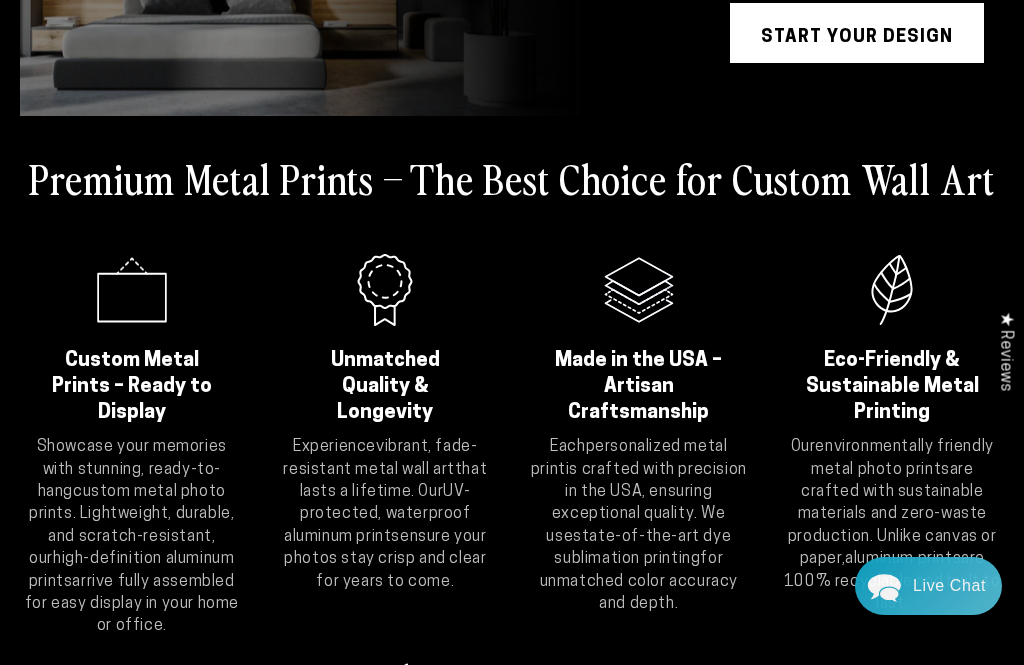 scroll, scrollTop: 0, scrollLeft: 0, axis: both 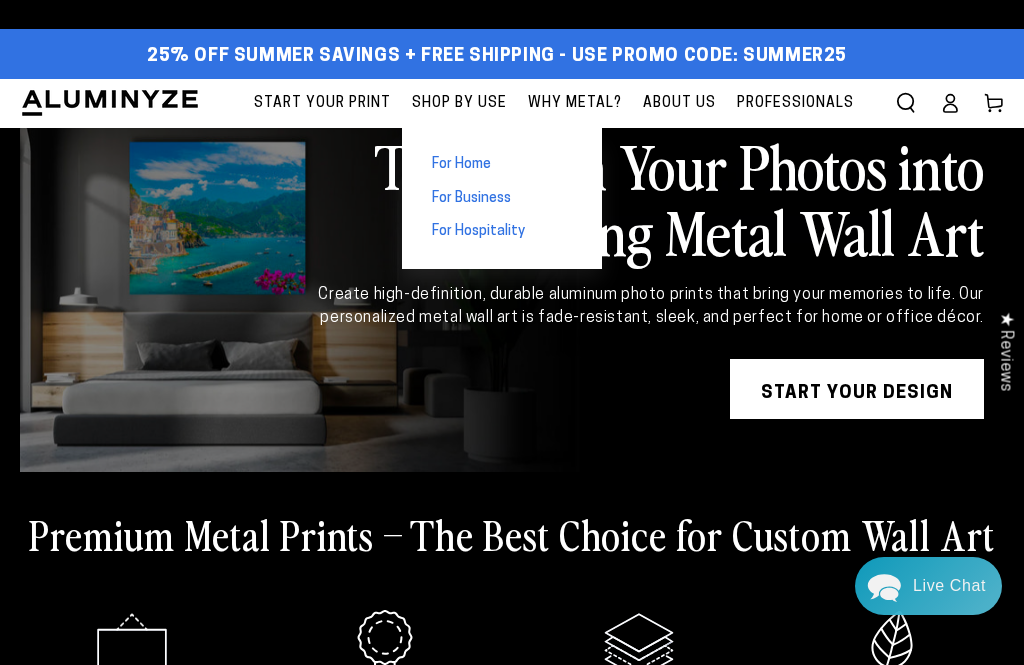 click on "For Home" at bounding box center (461, 165) 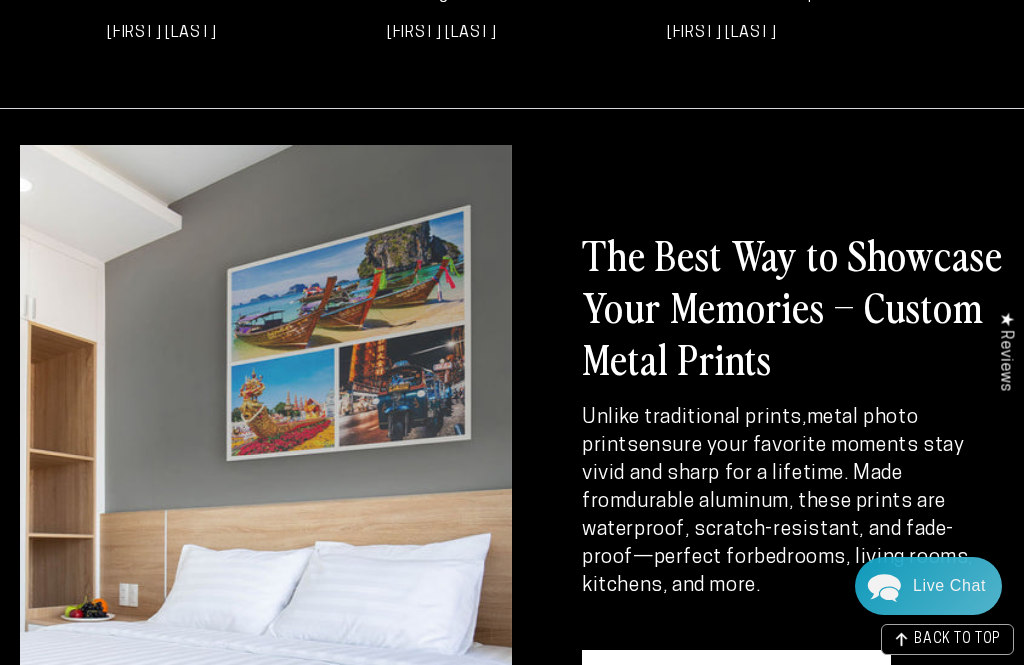scroll, scrollTop: 0, scrollLeft: 0, axis: both 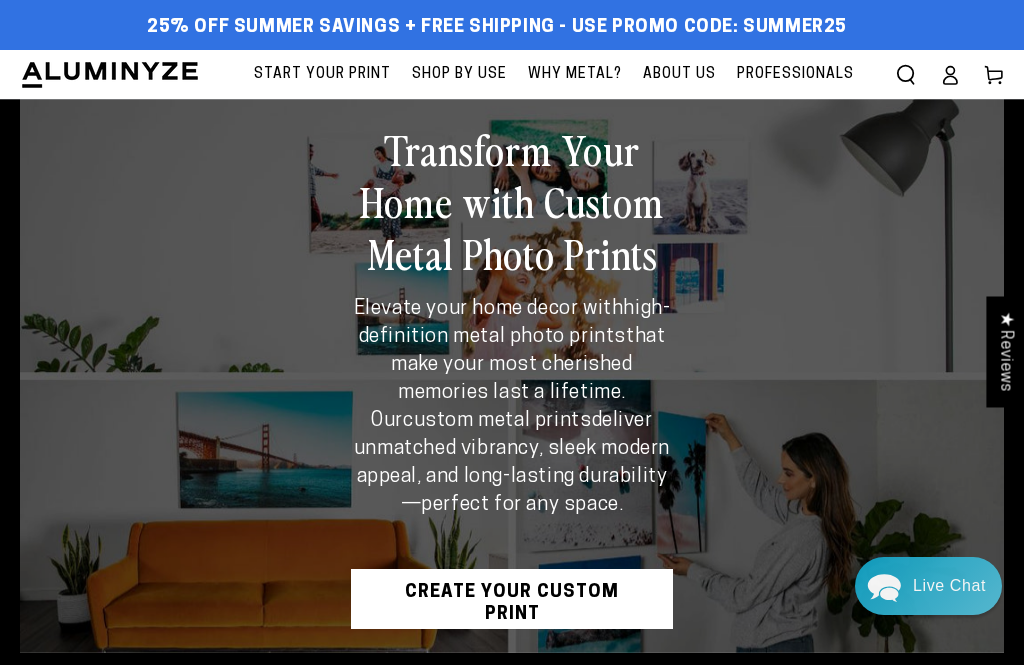 click on "Create Your Custom Print" at bounding box center (512, 599) 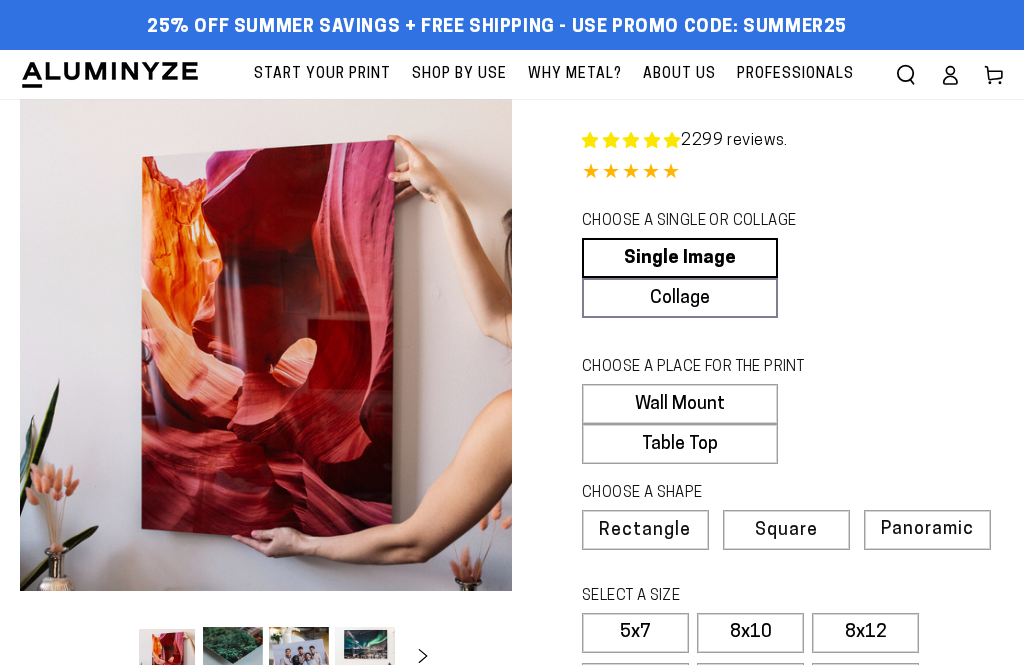 scroll, scrollTop: 0, scrollLeft: 0, axis: both 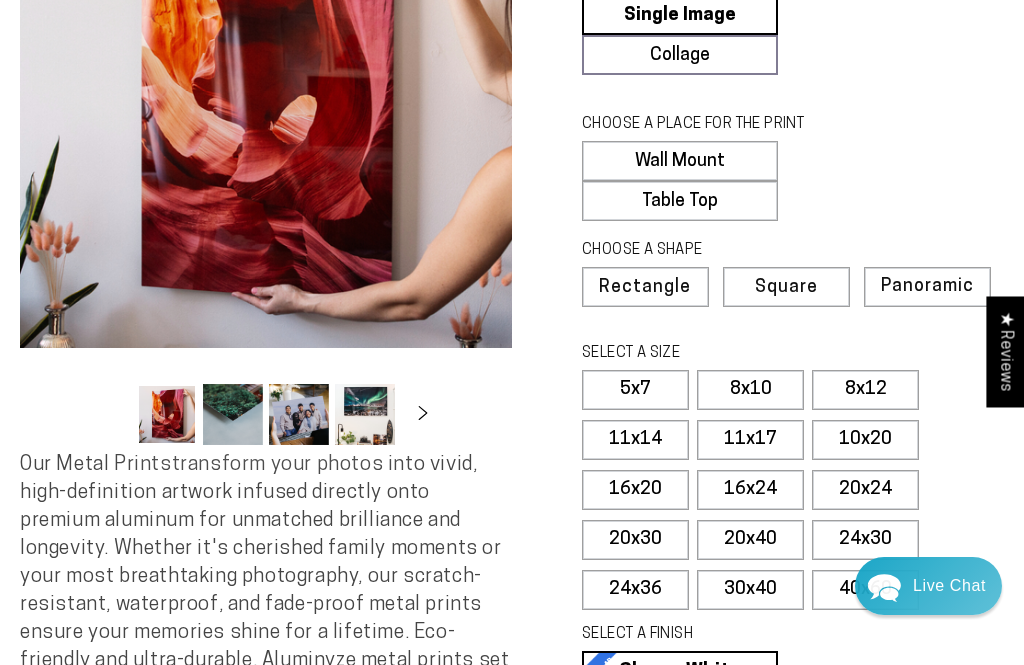 click on "11x14" at bounding box center [635, 440] 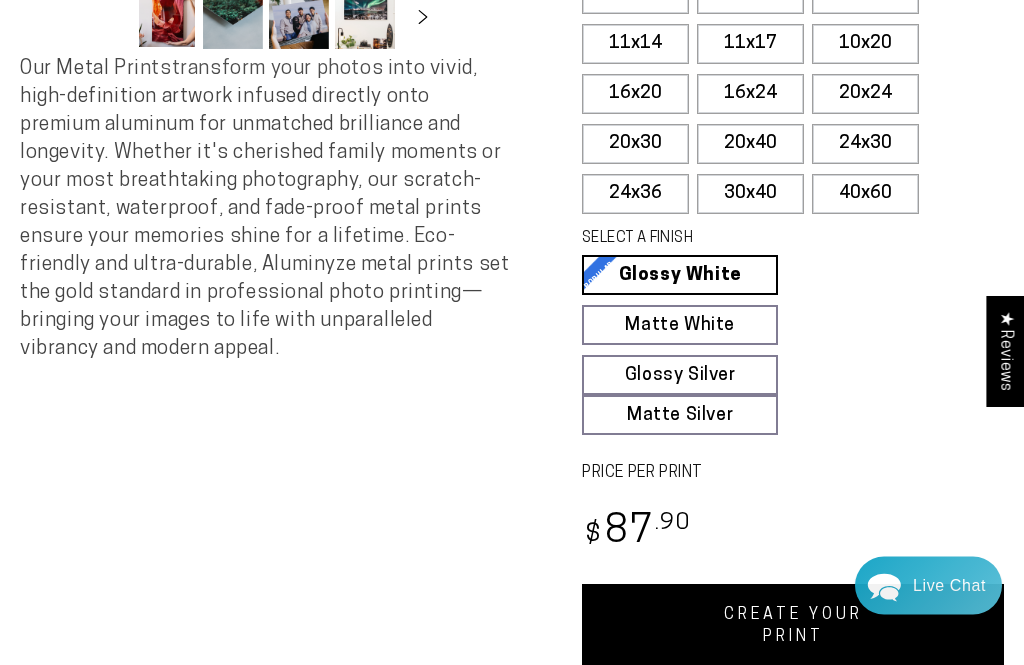 scroll, scrollTop: 639, scrollLeft: 0, axis: vertical 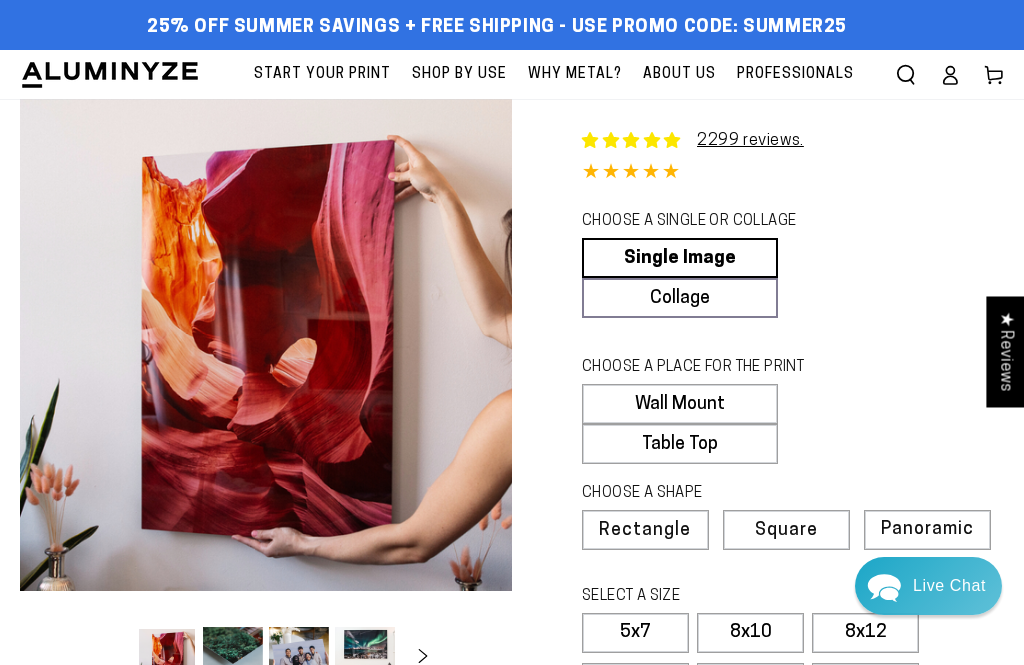 click on "About Us" at bounding box center (679, 74) 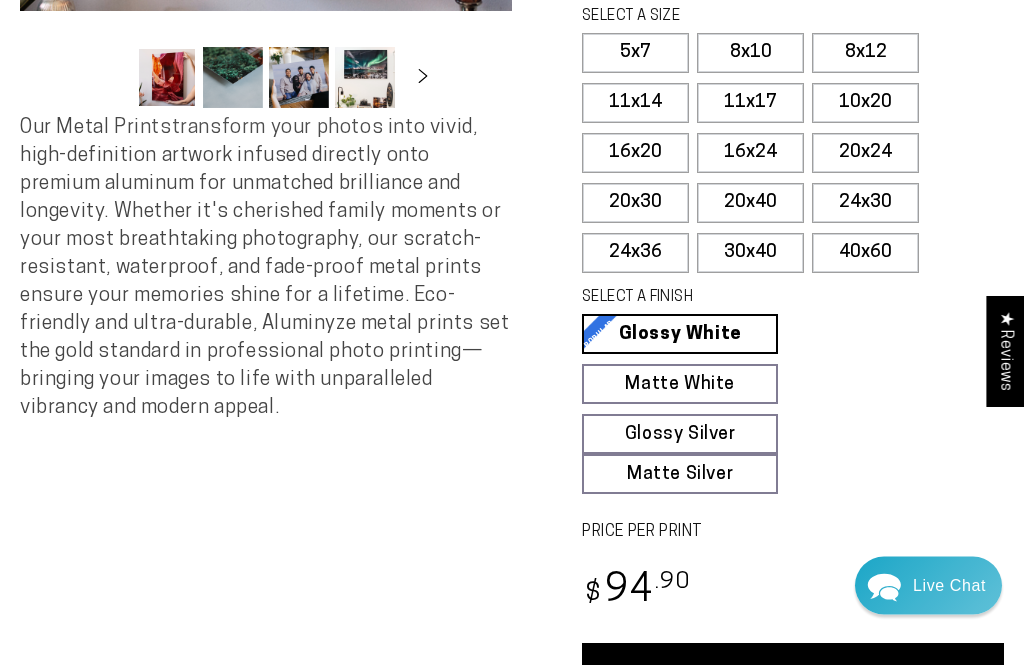 scroll, scrollTop: 580, scrollLeft: 0, axis: vertical 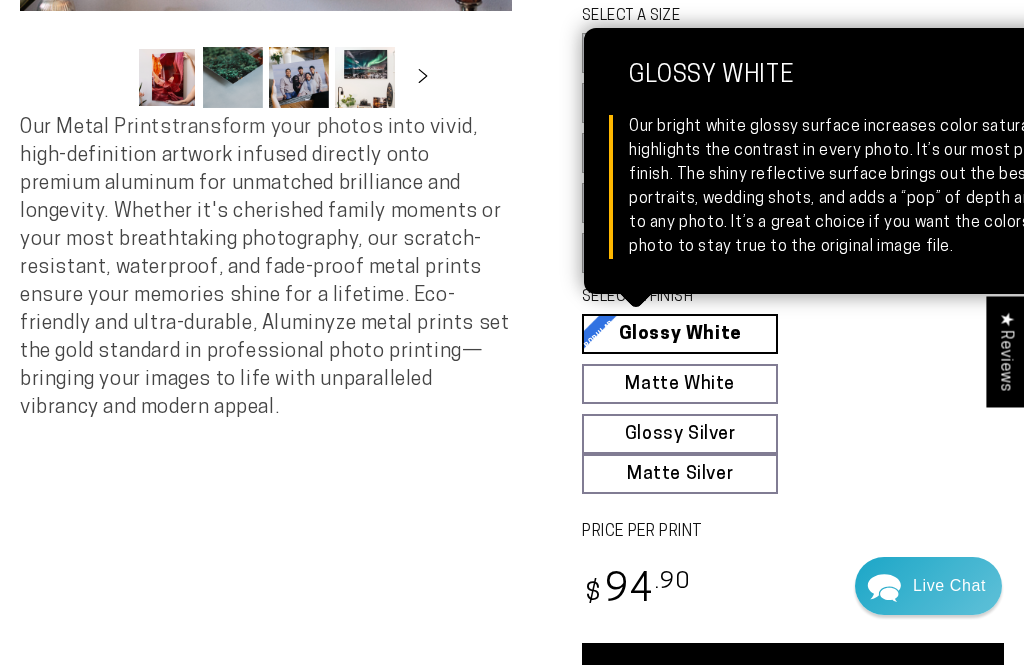 click on "Glossy White
Glossy White
Our bright white glossy surface increases color saturation and highlights the contrast in every photo. It’s our most popular finish. The shiny reflective surface brings out the best in portraits, wedding shots, and adds a “pop” of depth and color to any photo. It’s a great choice if you want the colors in your photo to stay true to the original image file." at bounding box center (680, 334) 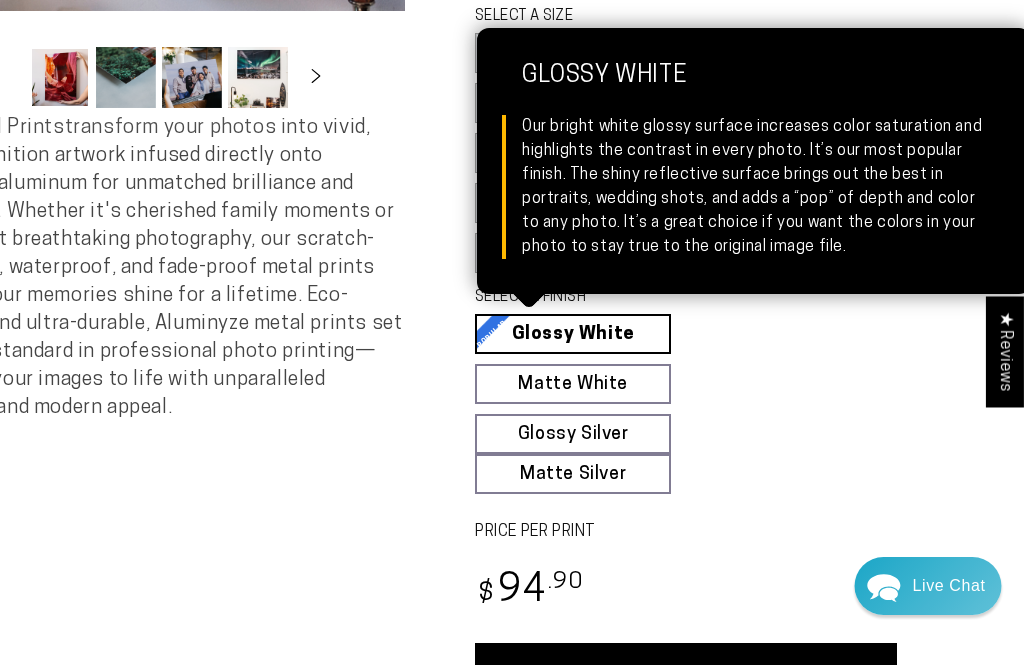 scroll, scrollTop: 580, scrollLeft: 114, axis: both 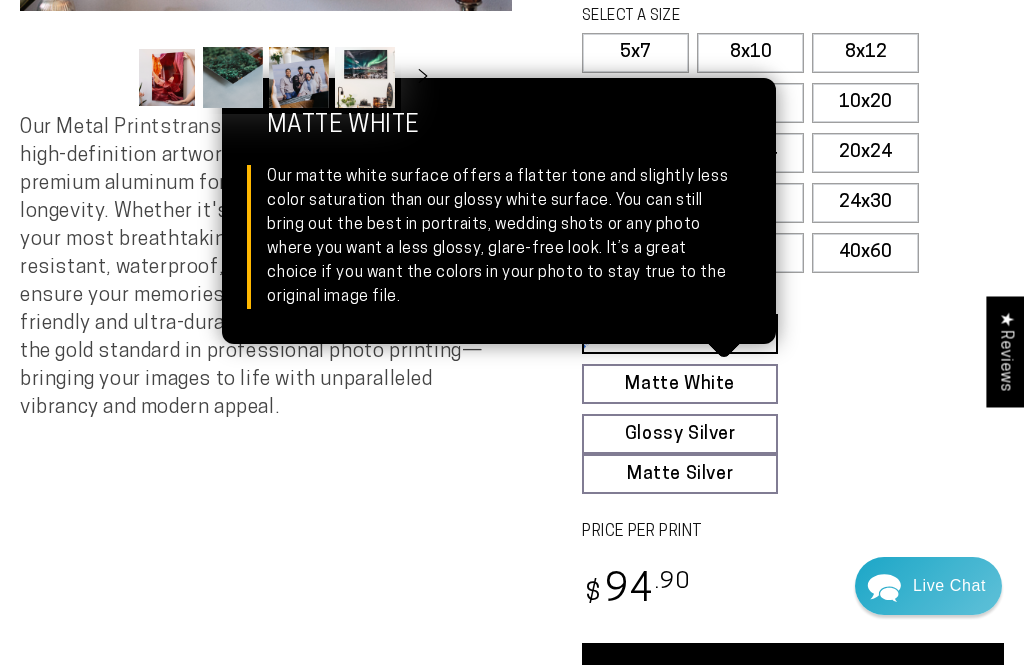 click on "Matte White
Matte White
Our matte white surface offers a flatter tone and slightly less color saturation than our glossy white surface. You can still bring out the best in portraits, wedding shots or any photo where you want a less glossy, glare-free look. It’s a great choice if you want the colors in your photo to stay true to the original image file." at bounding box center (680, 384) 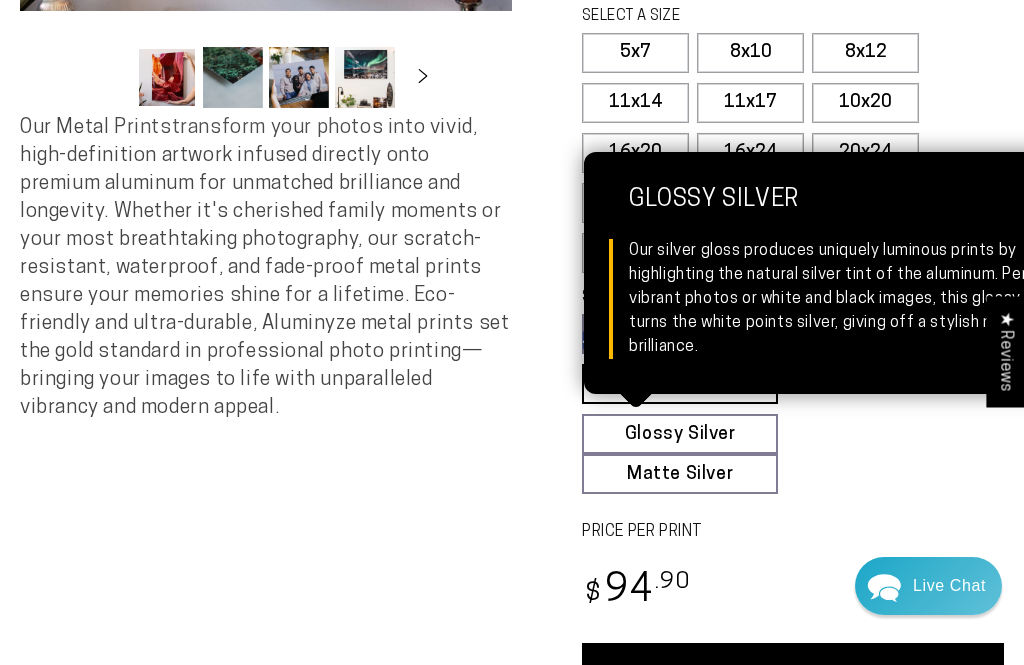 click on "Glossy Silver
Glossy Silver
Our silver gloss produces uniquely luminous prints by highlighting the natural silver tint of the aluminum. Perfect for vibrant photos or white and black images, this glossy finish turns the white points silver, giving off a stylish metallic brilliance." at bounding box center [680, 434] 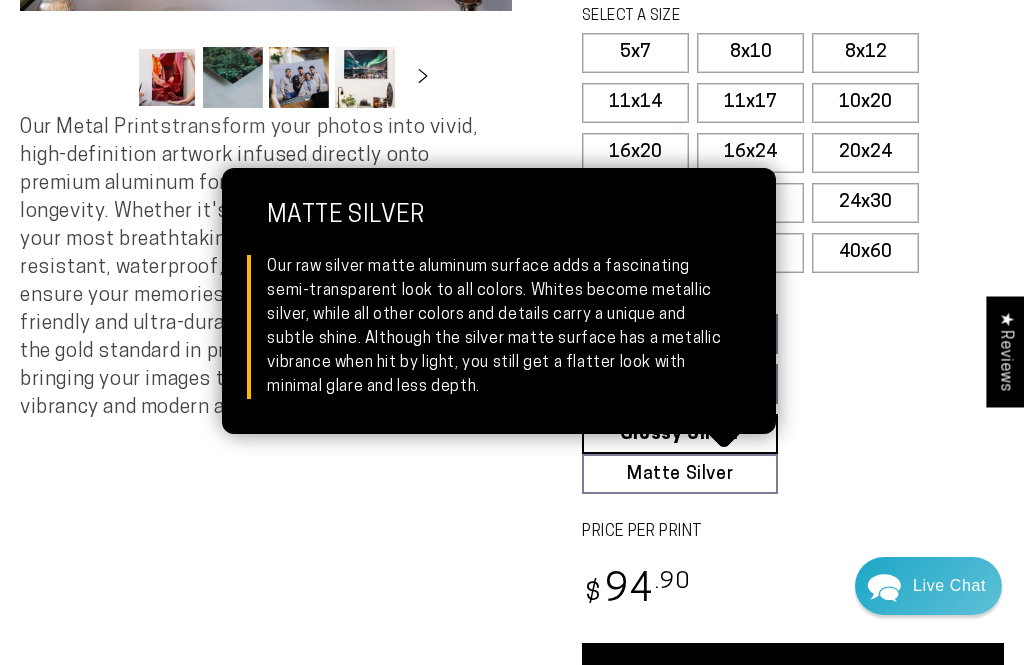 scroll, scrollTop: 580, scrollLeft: 0, axis: vertical 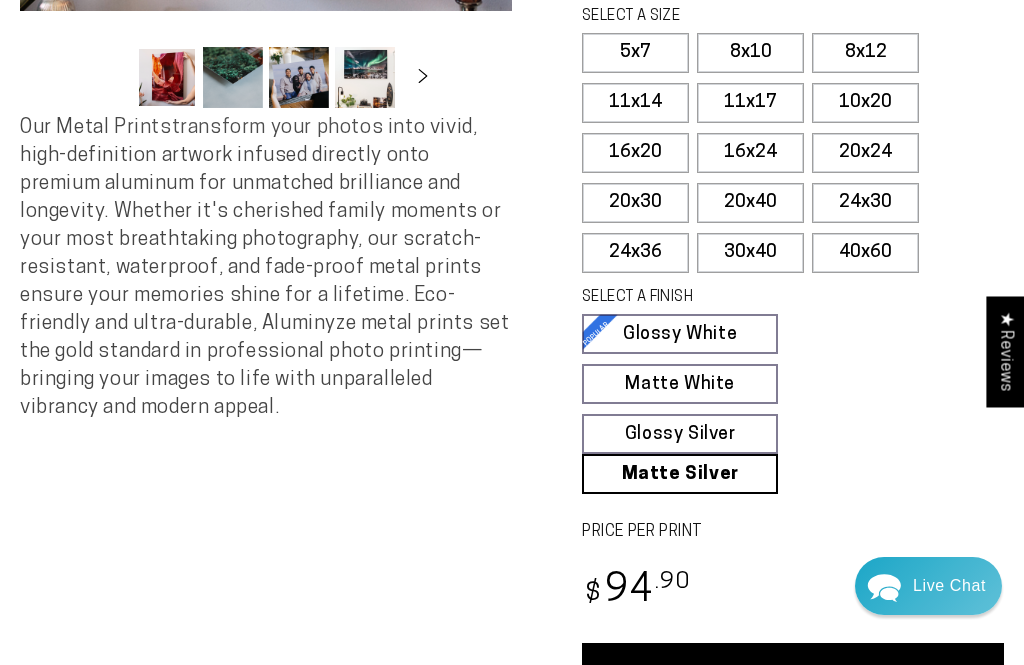 click on "SELECT A FINISH
Learn more
Glossy White
Glossy White
Our bright white glossy surface increases color saturation and highlights the contrast in every photo. It’s our most popular finish. The shiny reflective surface brings out the best in portraits, wedding shots, and adds a “pop” of depth and color to any photo. It’s a great choice if you want the colors in your photo to stay true to the original image file.
Matte White
Matte White
Glossy Silver
Glossy Silver
Matte Silver
Matte Silver" at bounding box center (786, 390) 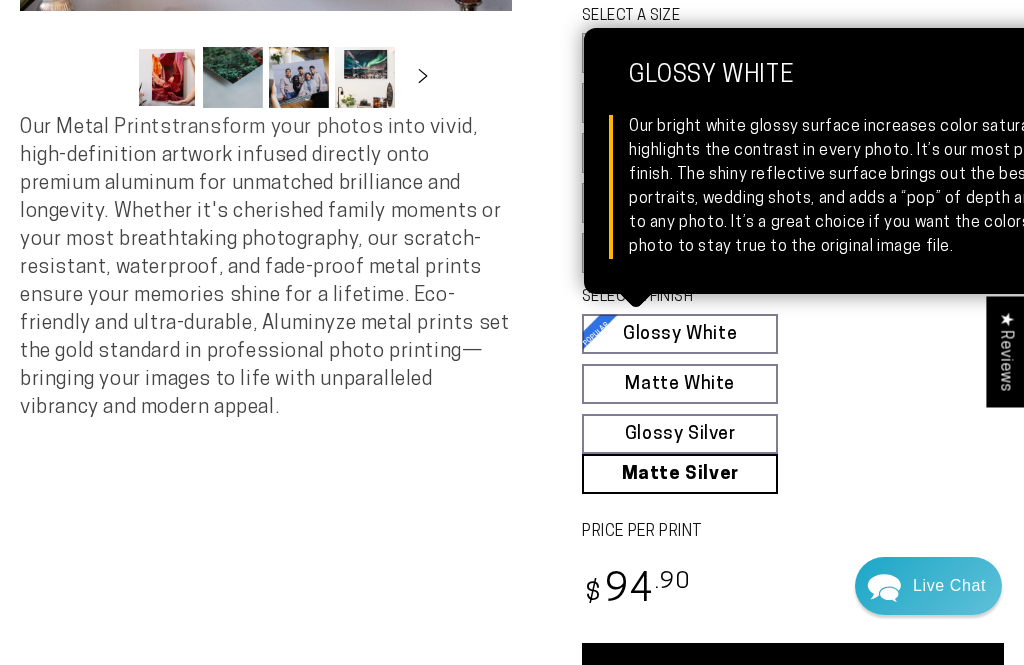 click on "Glossy White
Glossy White
Our bright white glossy surface increases color saturation and highlights the contrast in every photo. It’s our most popular finish. The shiny reflective surface brings out the best in portraits, wedding shots, and adds a “pop” of depth and color to any photo. It’s a great choice if you want the colors in your photo to stay true to the original image file." at bounding box center (680, 334) 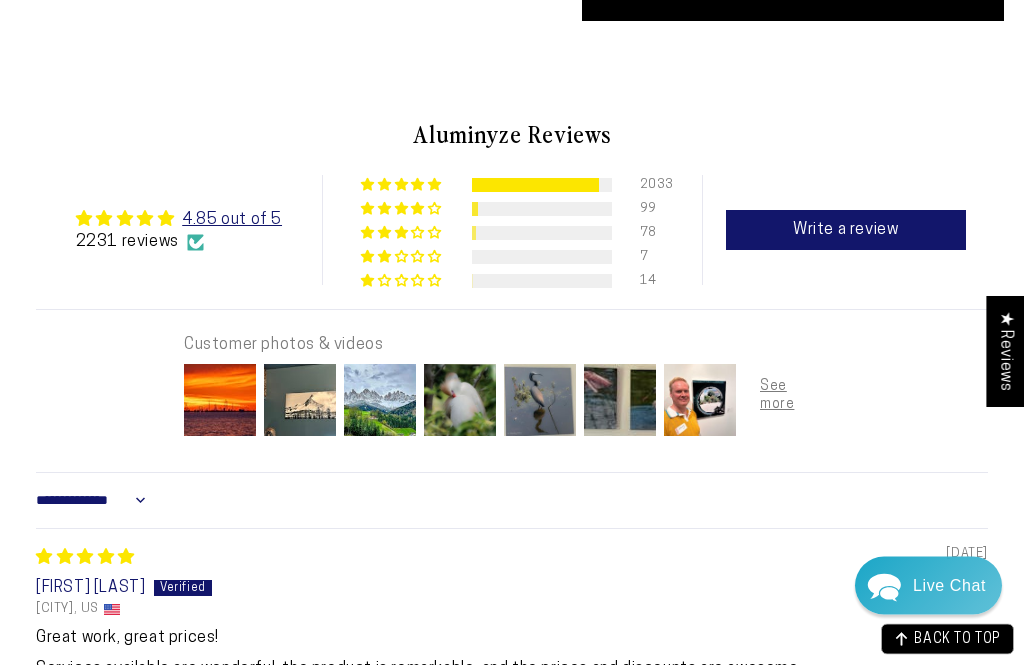 scroll, scrollTop: 1286, scrollLeft: 0, axis: vertical 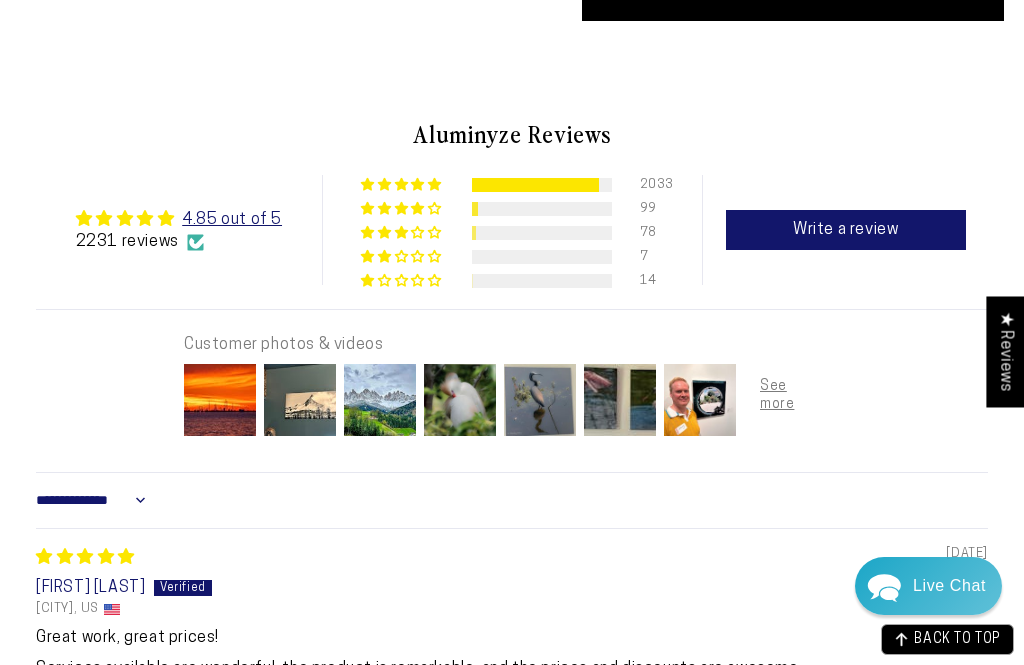 click at bounding box center (220, 400) 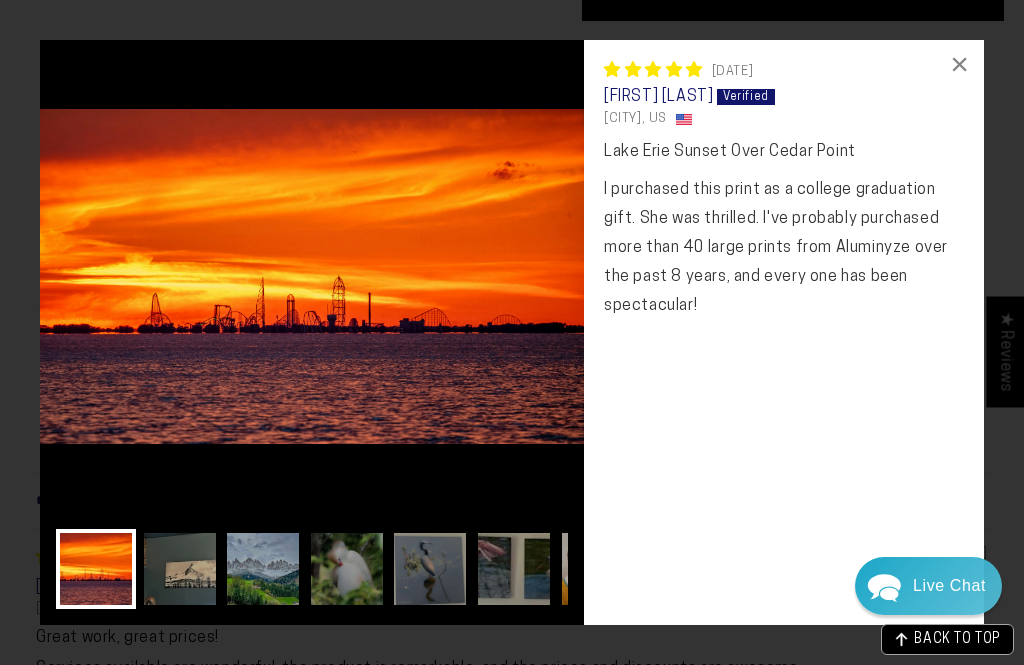 click at bounding box center (180, 569) 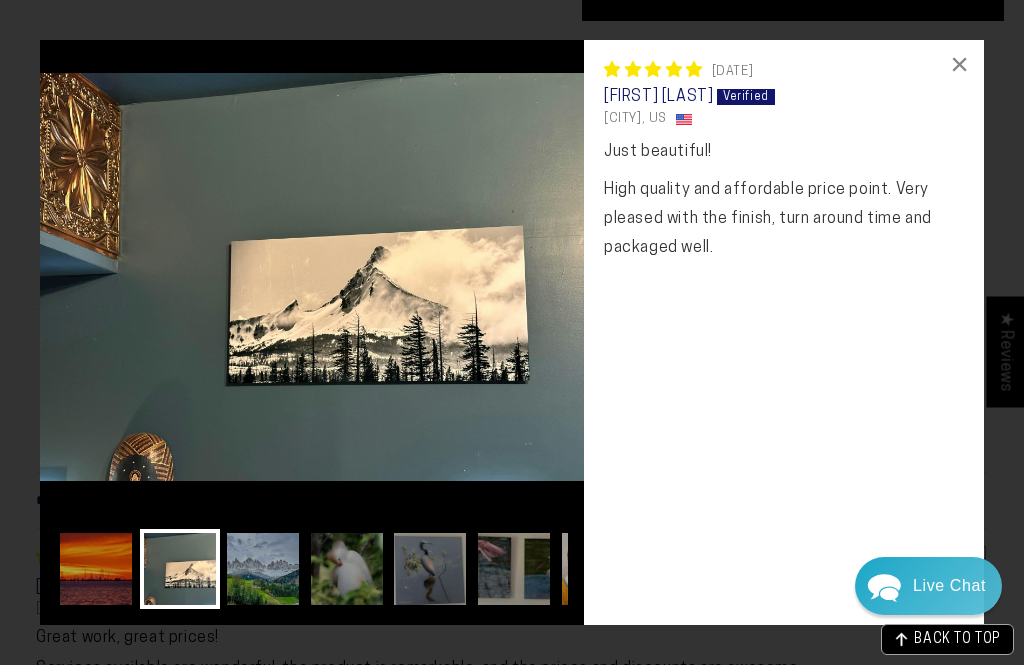 click at bounding box center [96, 569] 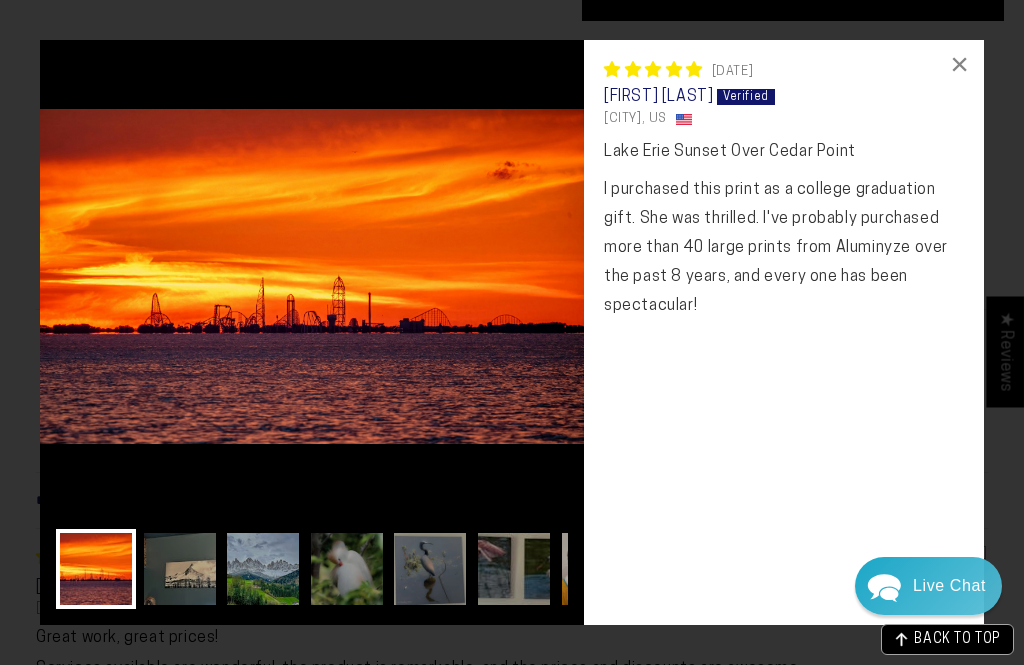 click at bounding box center (263, 569) 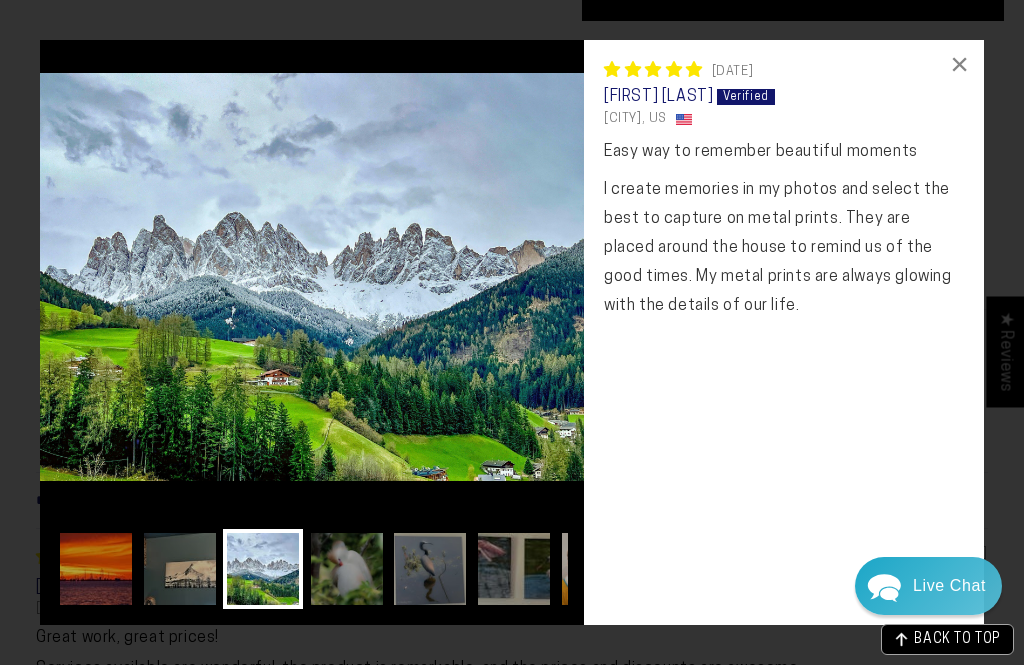 click at bounding box center [347, 569] 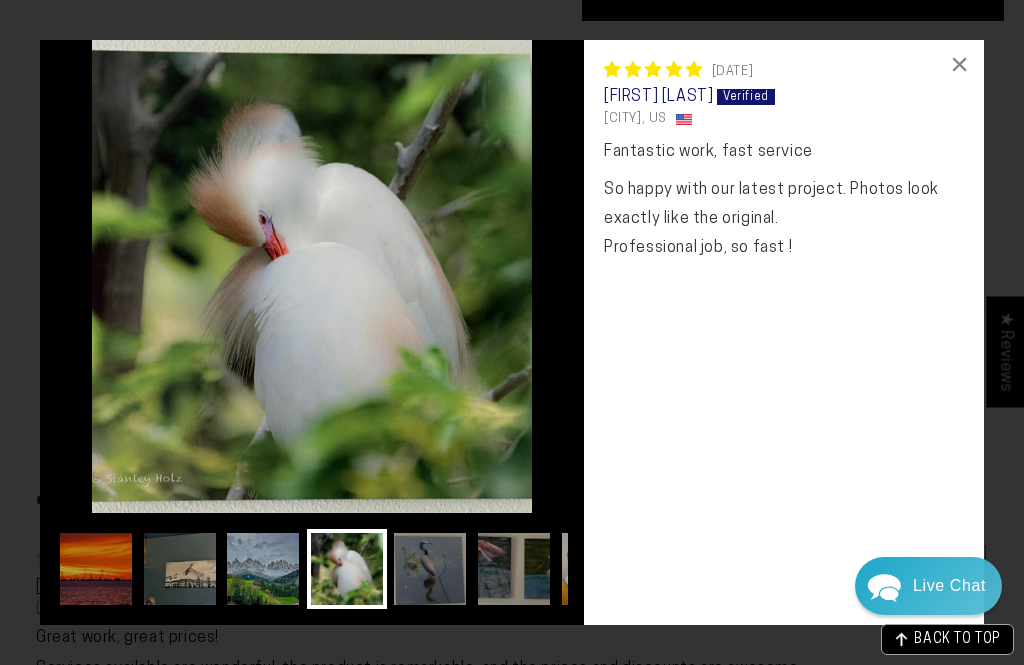 click at bounding box center [430, 569] 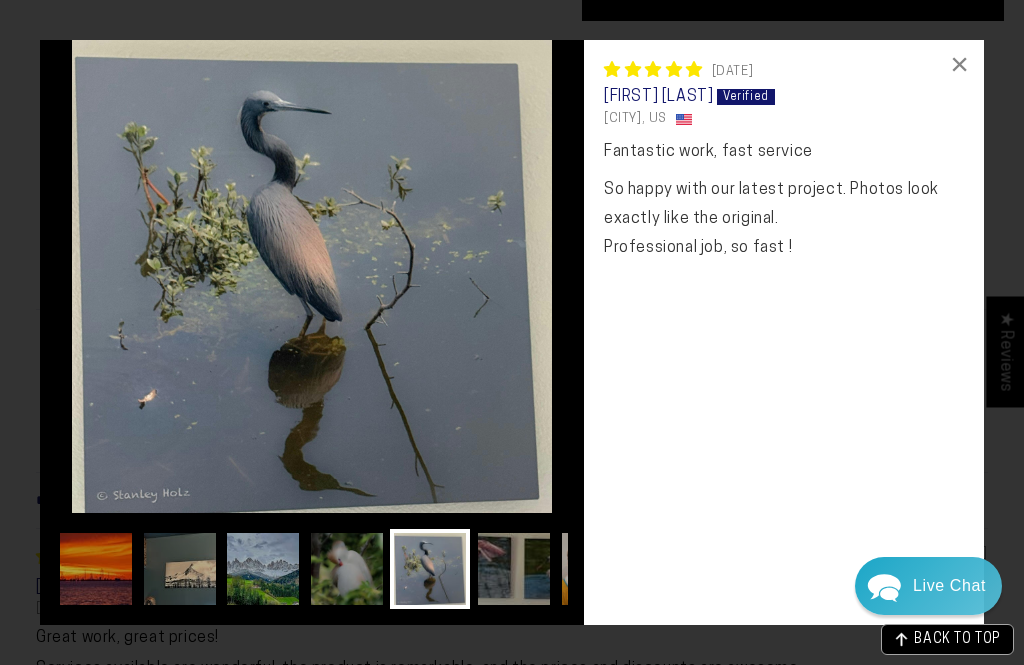scroll, scrollTop: 0, scrollLeft: 48, axis: horizontal 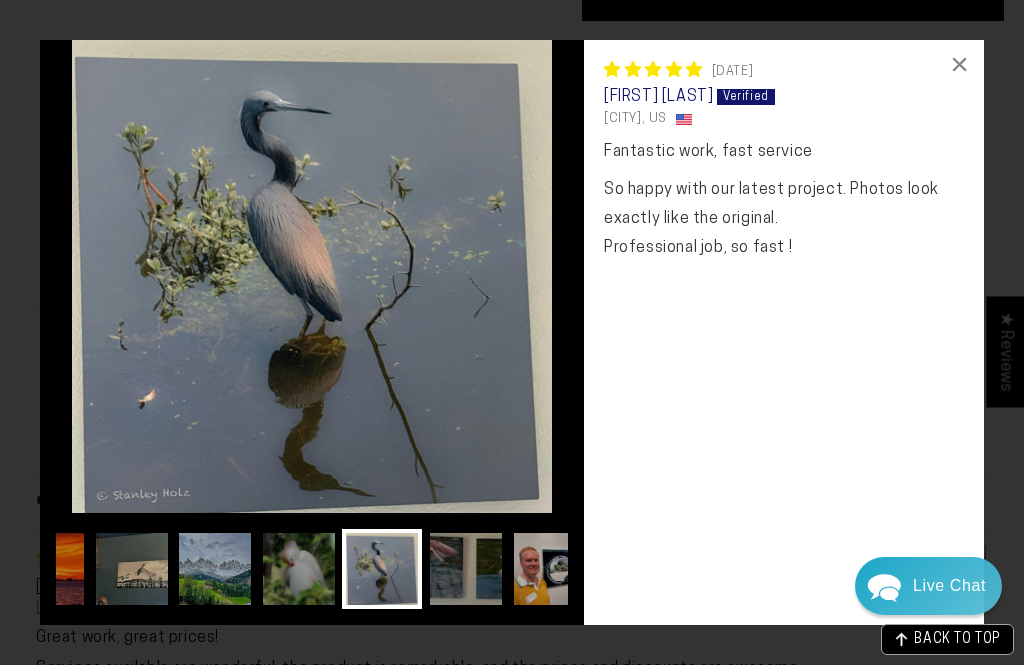 click at bounding box center [466, 569] 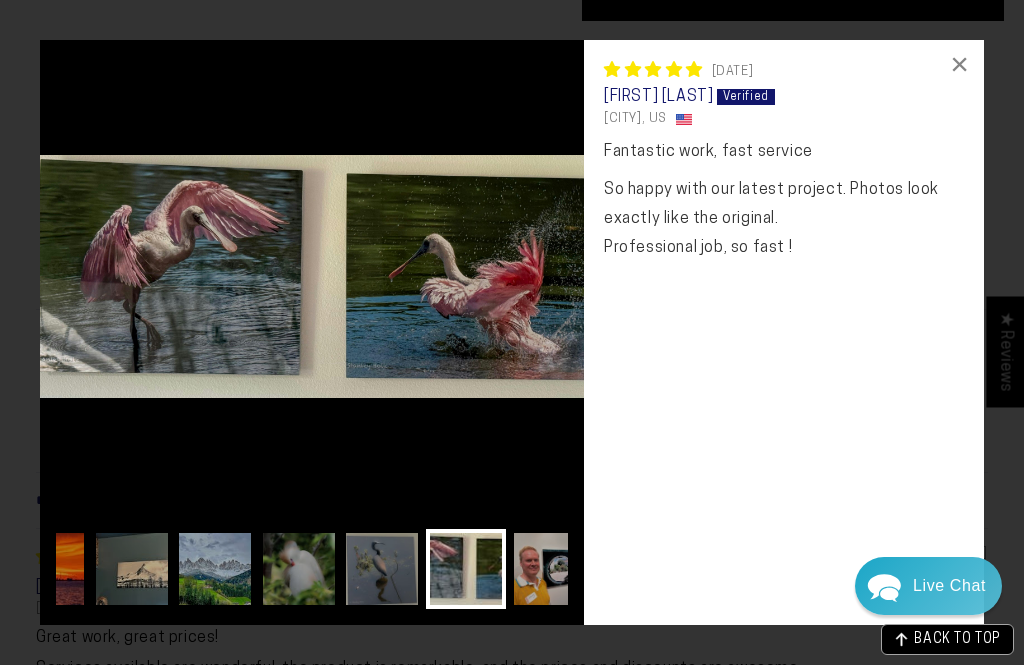 scroll, scrollTop: 0, scrollLeft: 128, axis: horizontal 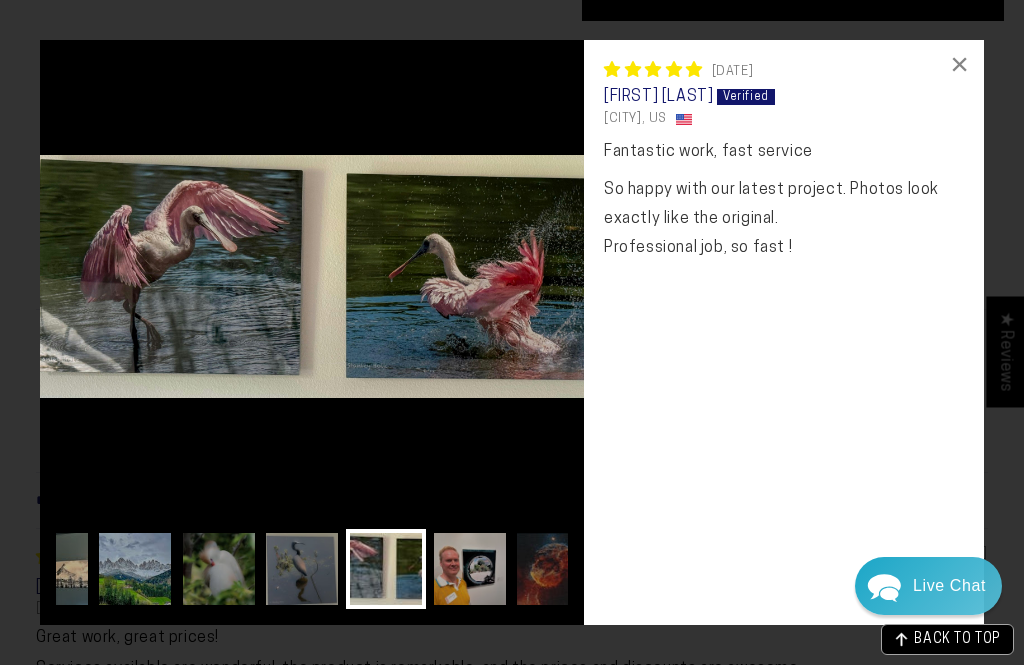 click at bounding box center (470, 569) 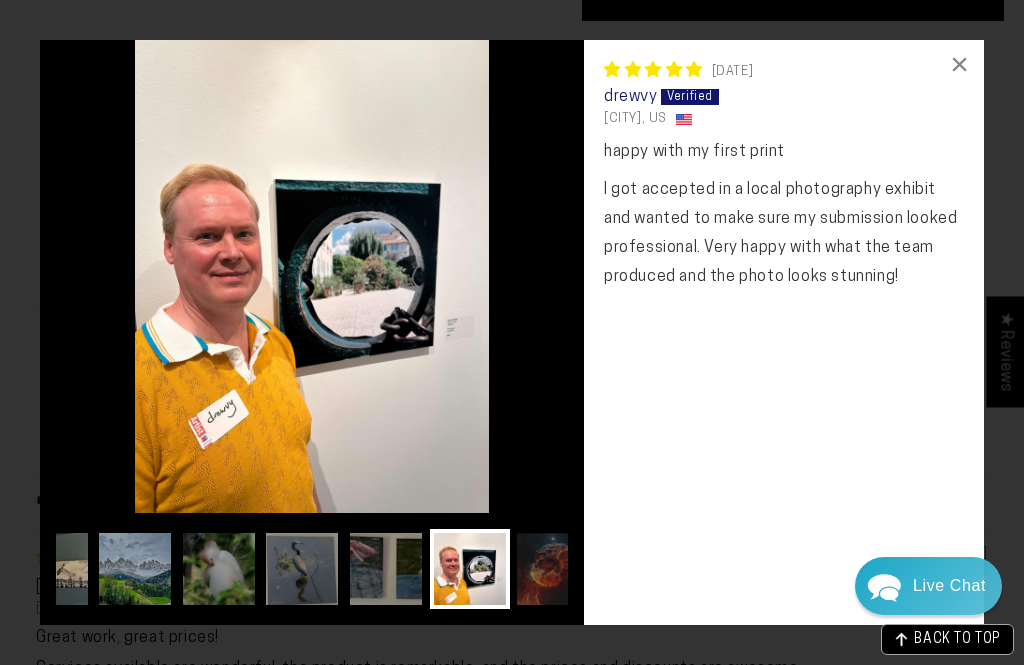 scroll, scrollTop: 0, scrollLeft: 208, axis: horizontal 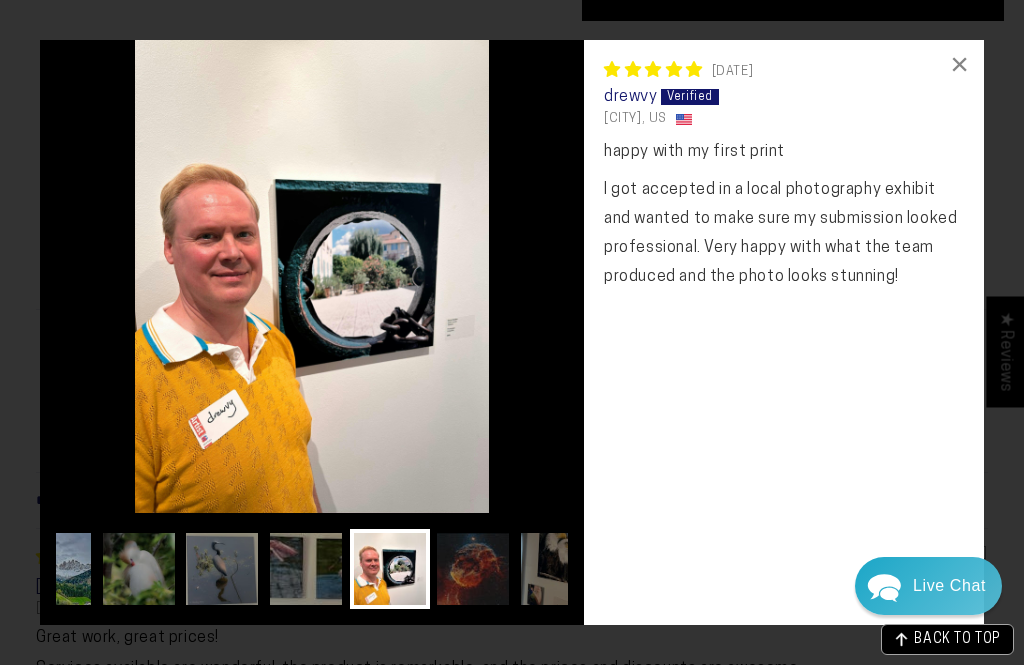 click at bounding box center (473, 569) 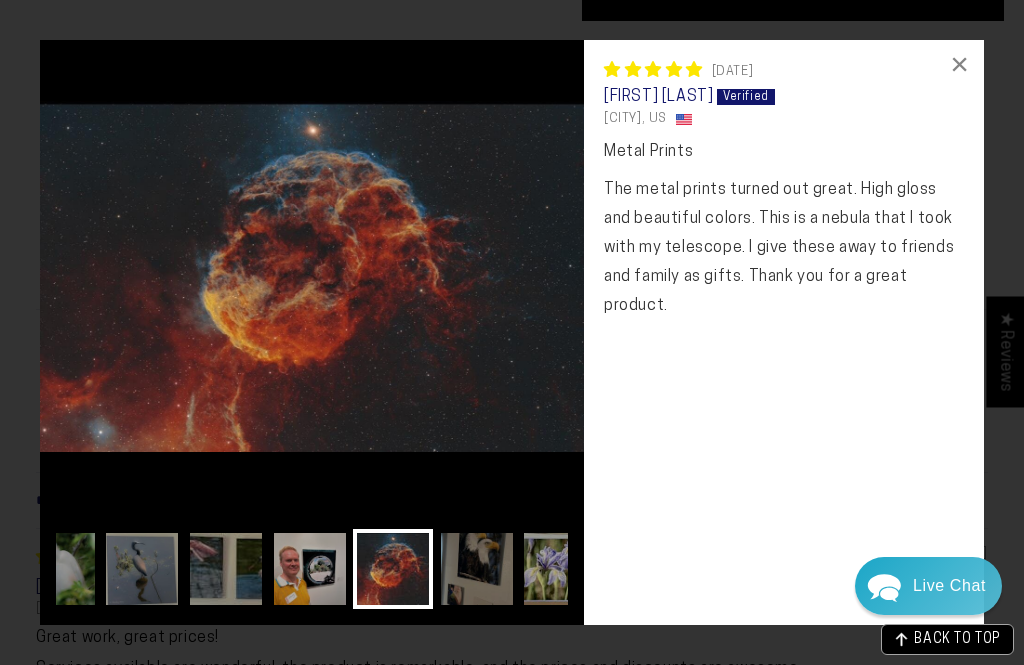 click at bounding box center (477, 569) 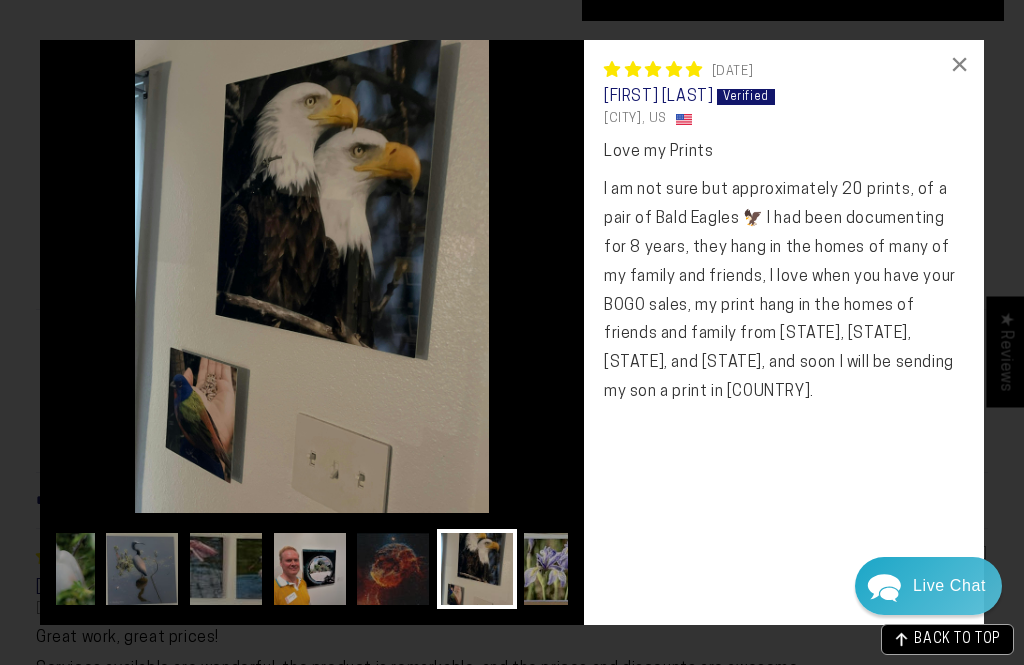 scroll, scrollTop: 0, scrollLeft: 368, axis: horizontal 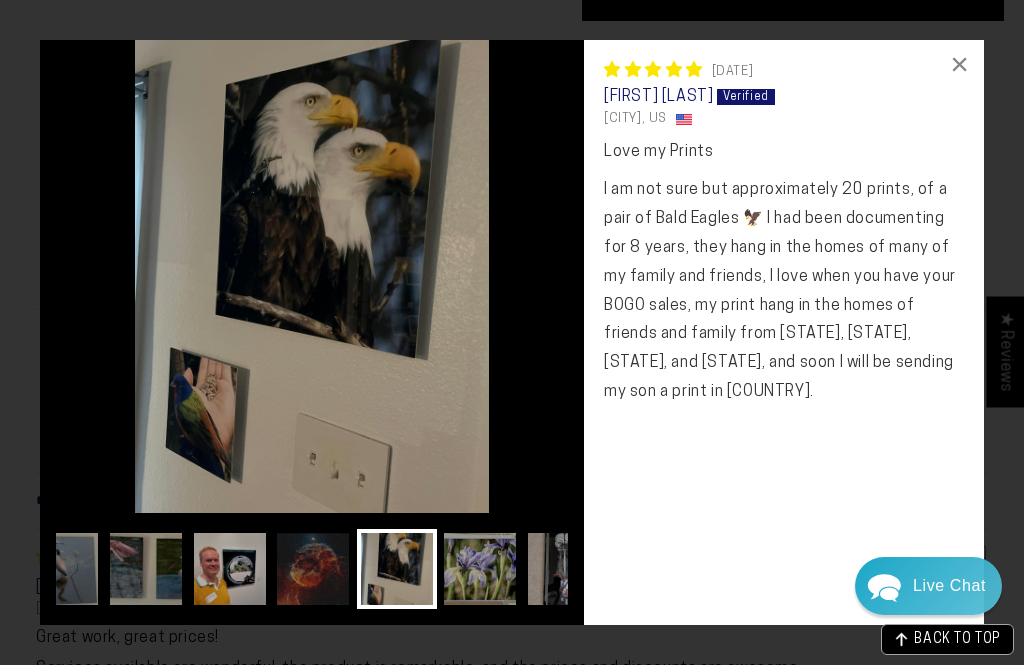 click at bounding box center (480, 569) 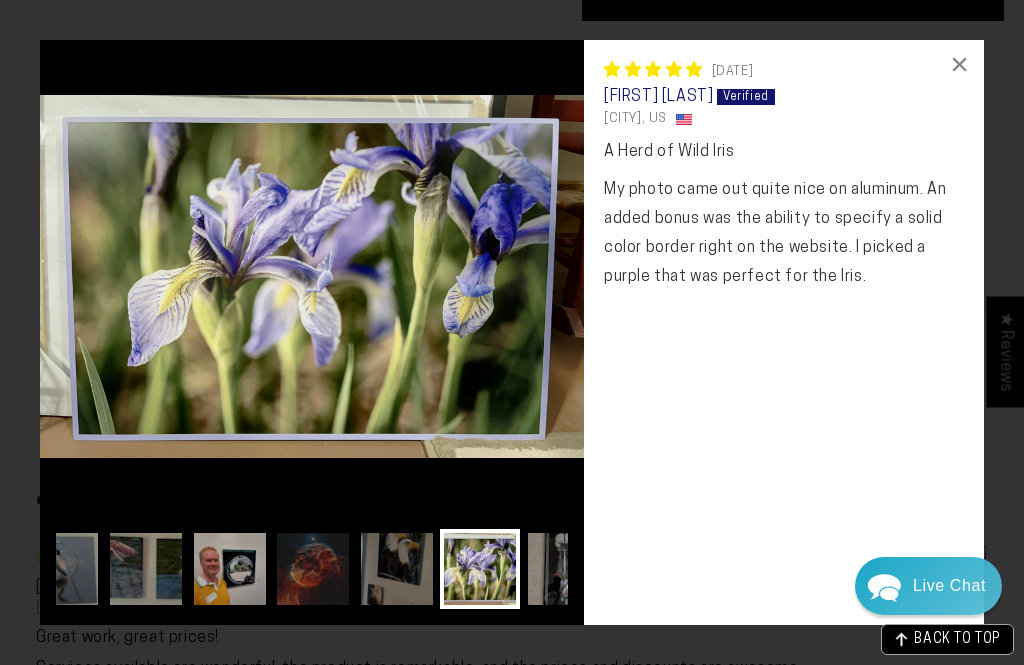 scroll, scrollTop: 0, scrollLeft: 448, axis: horizontal 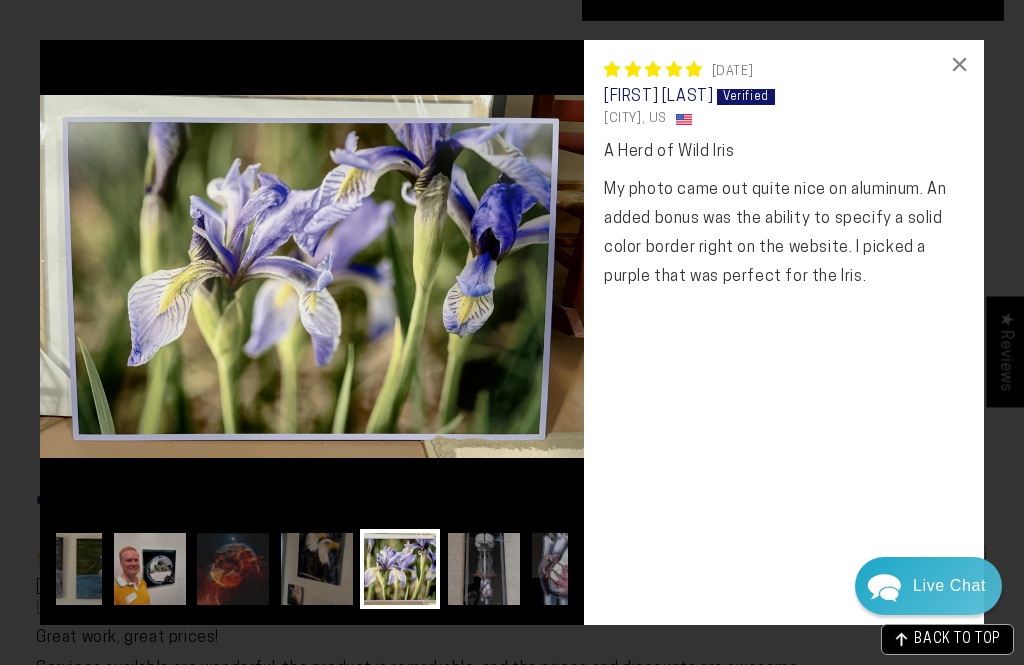 click at bounding box center (484, 569) 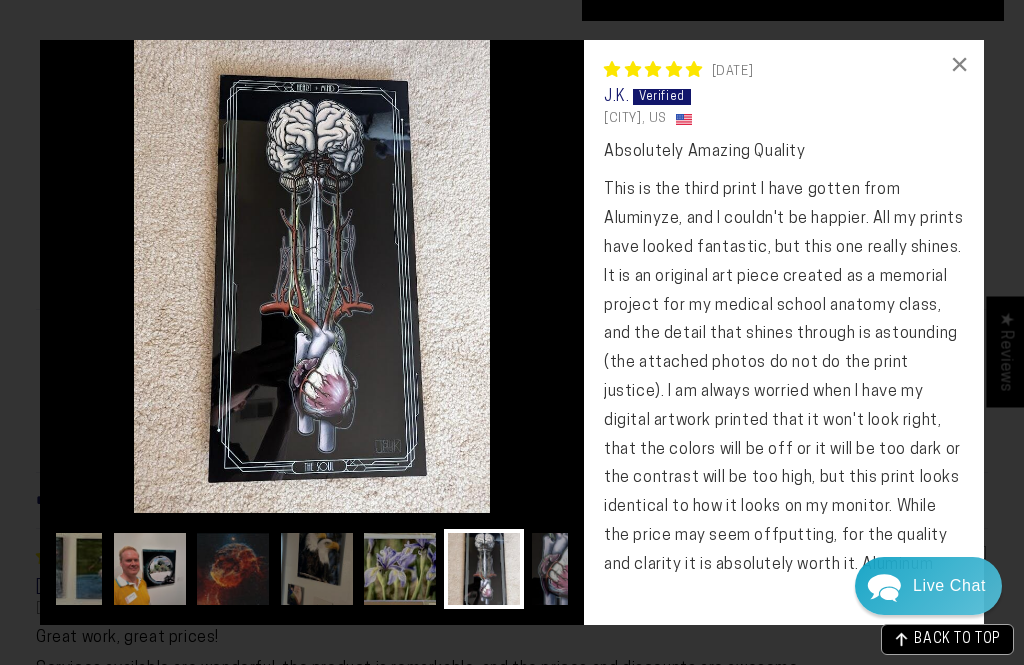 scroll, scrollTop: 0, scrollLeft: 528, axis: horizontal 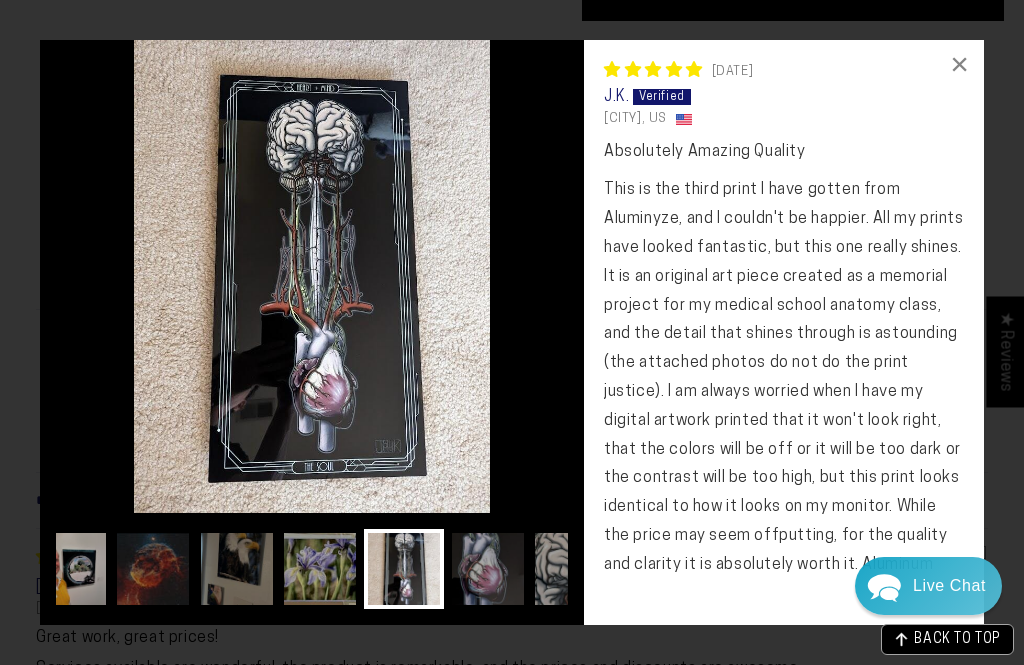 click at bounding box center [571, 569] 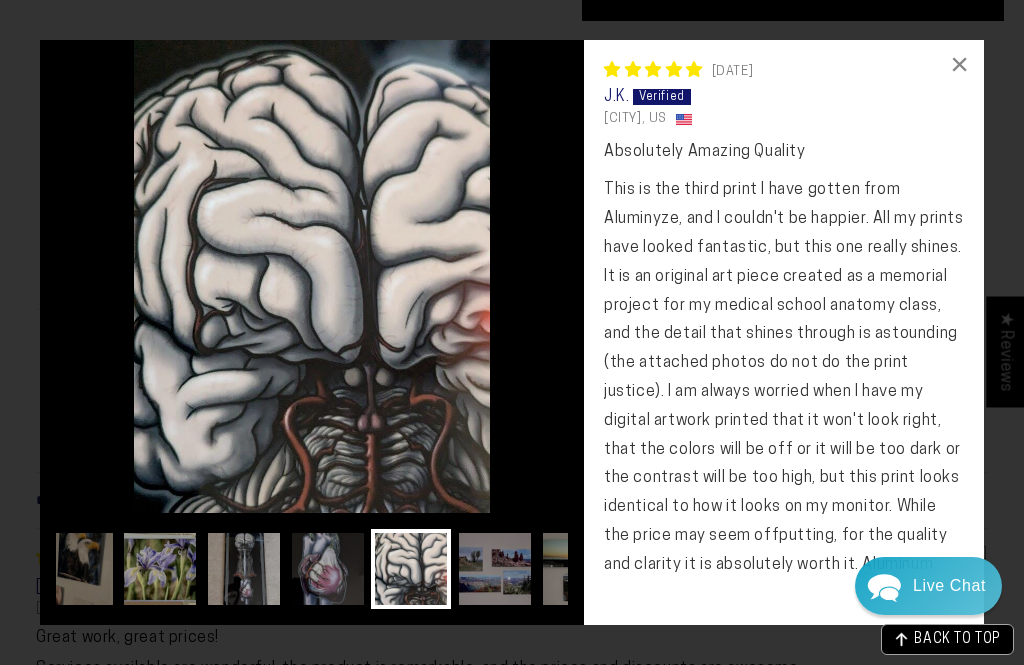 click at bounding box center [495, 569] 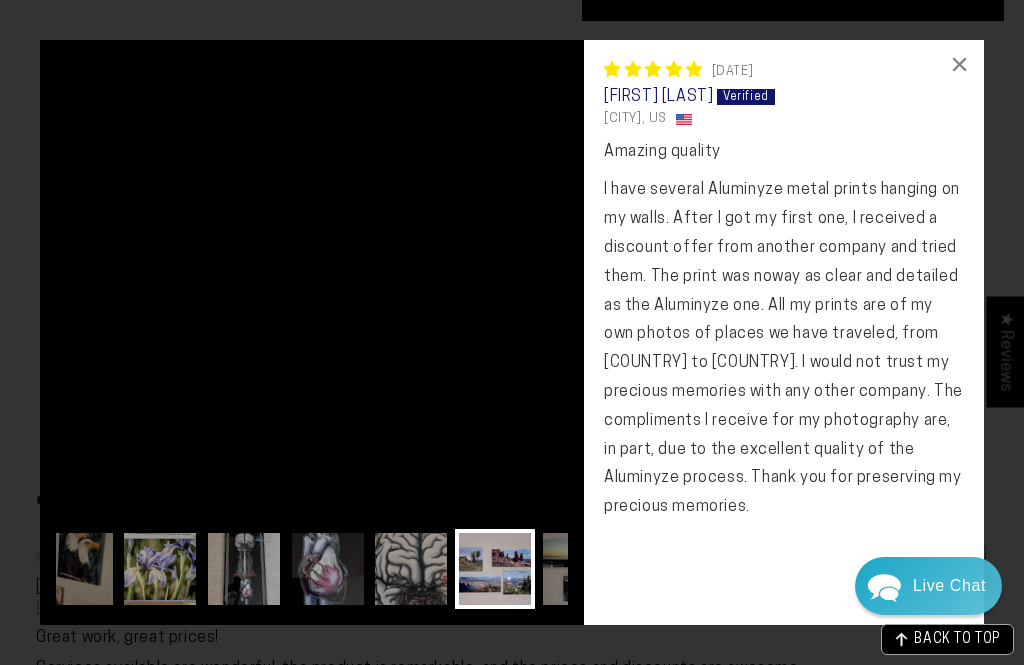scroll, scrollTop: 0, scrollLeft: 768, axis: horizontal 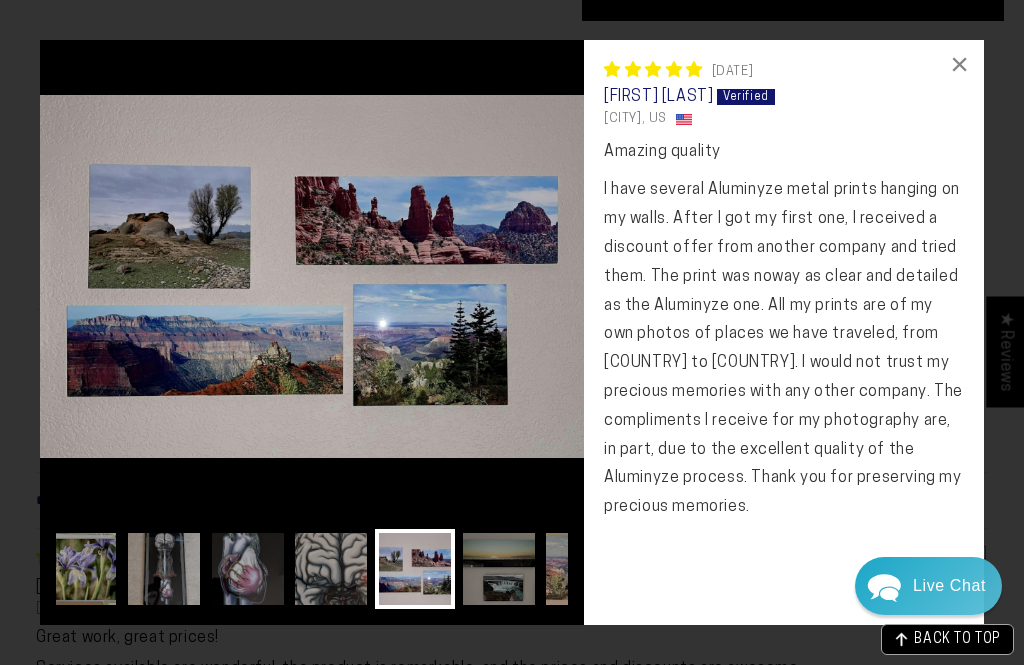 click at bounding box center (582, 569) 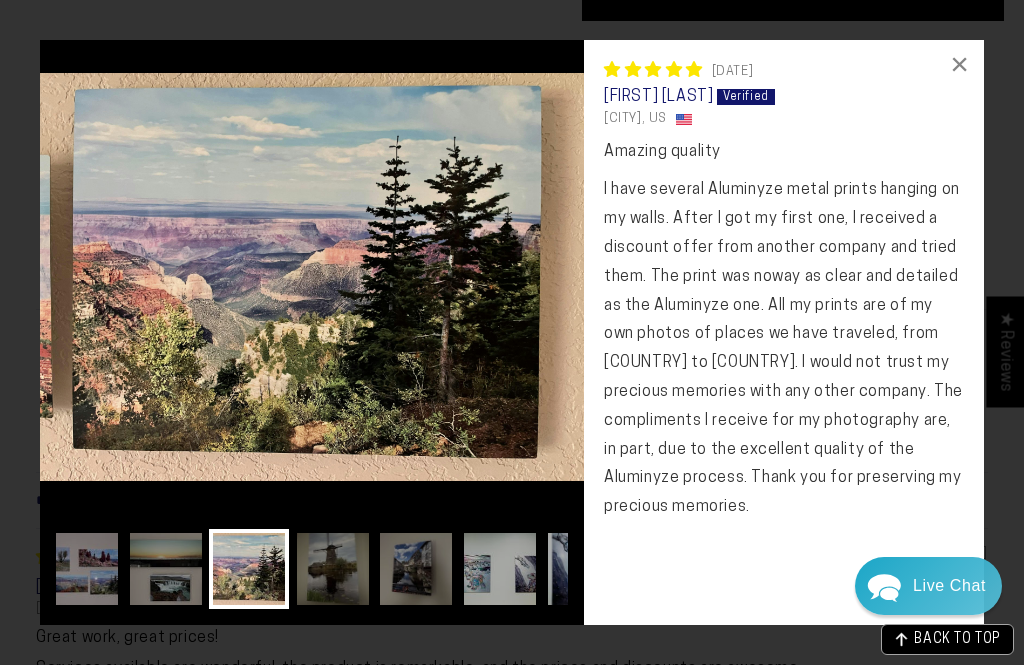 scroll, scrollTop: 0, scrollLeft: 1109, axis: horizontal 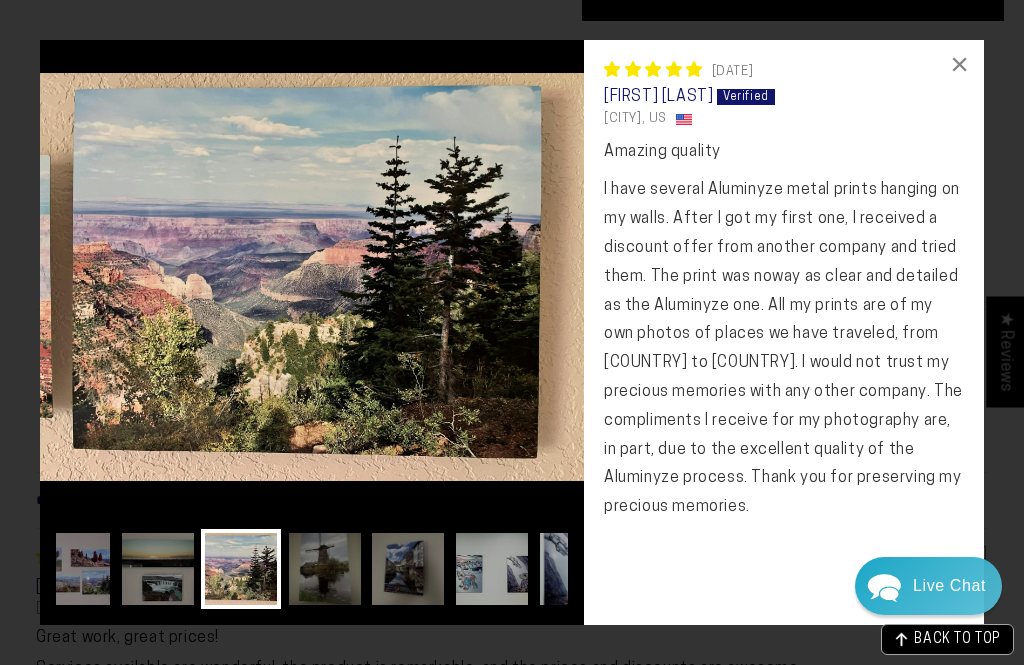 click at bounding box center [325, 569] 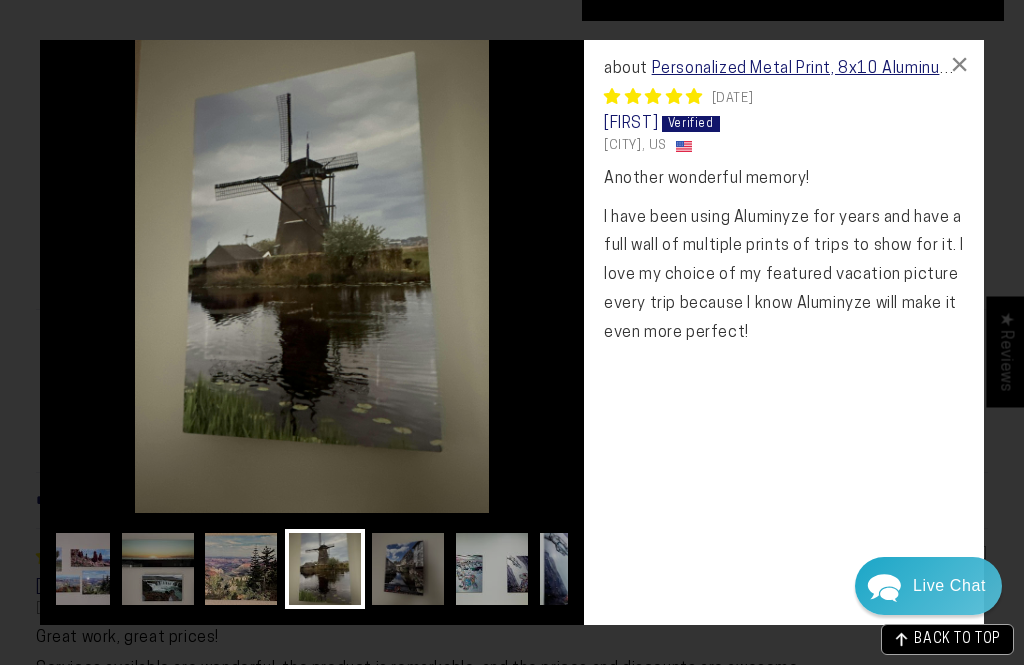 scroll, scrollTop: 0, scrollLeft: 1008, axis: horizontal 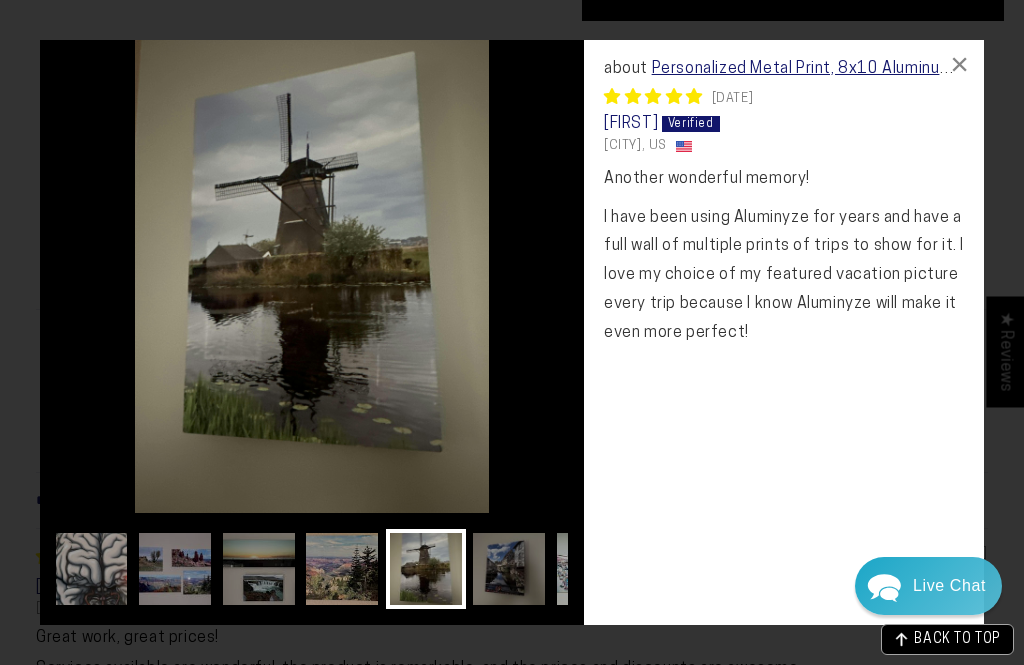 click at bounding box center (509, 569) 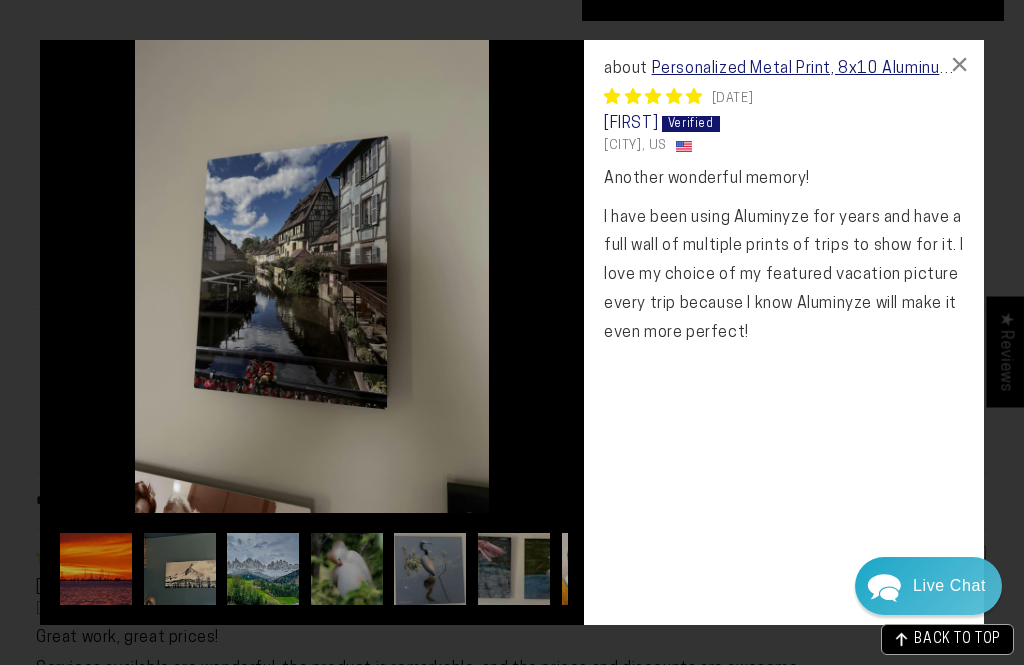 scroll, scrollTop: 0, scrollLeft: 1088, axis: horizontal 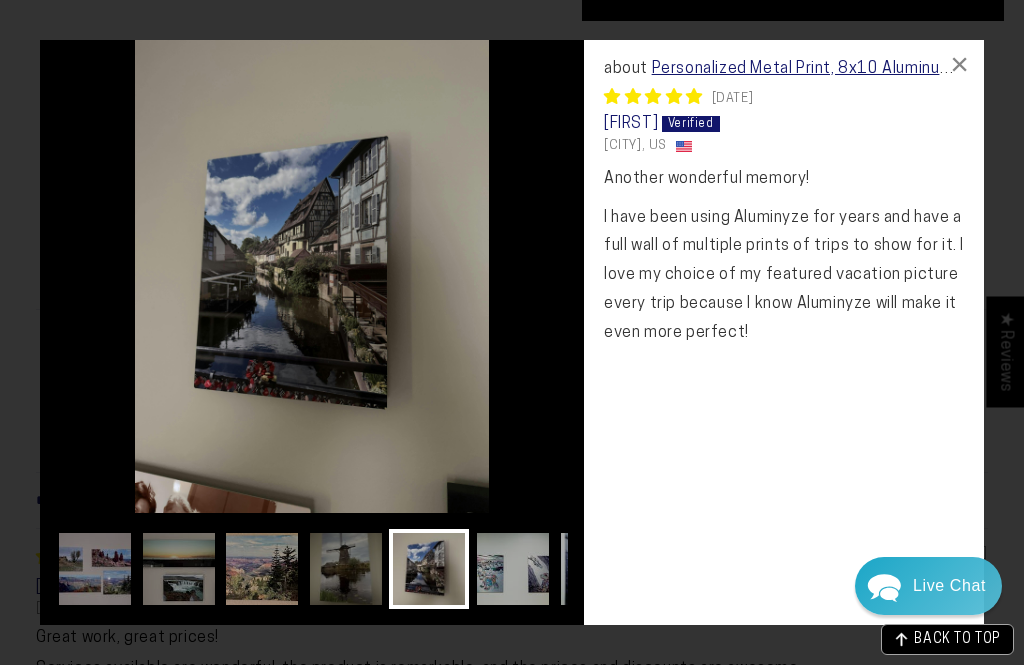 click at bounding box center [513, 569] 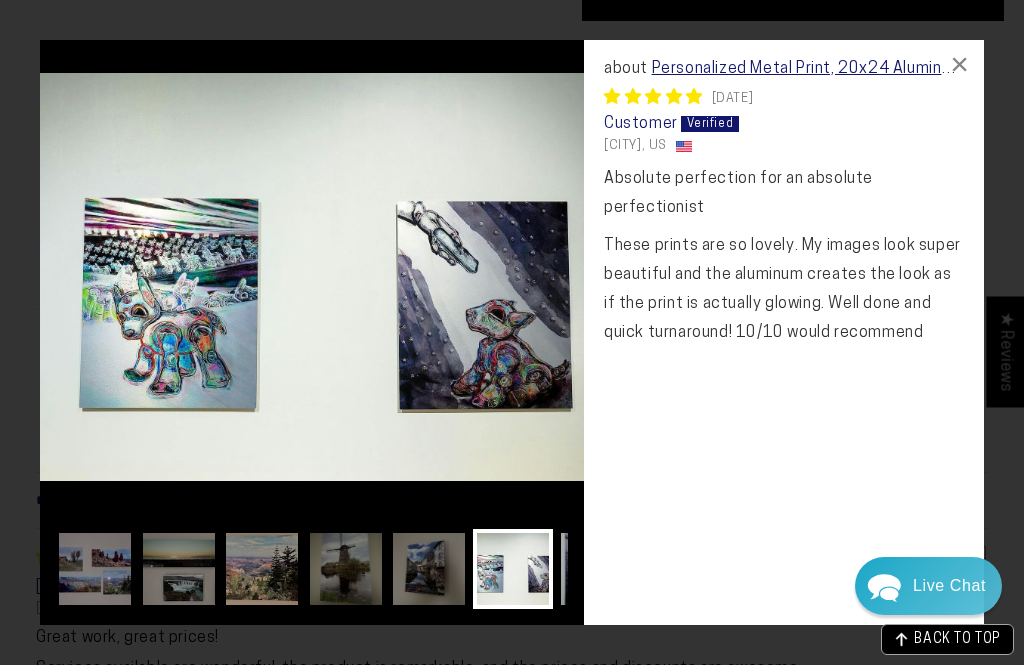 scroll, scrollTop: 0, scrollLeft: 1168, axis: horizontal 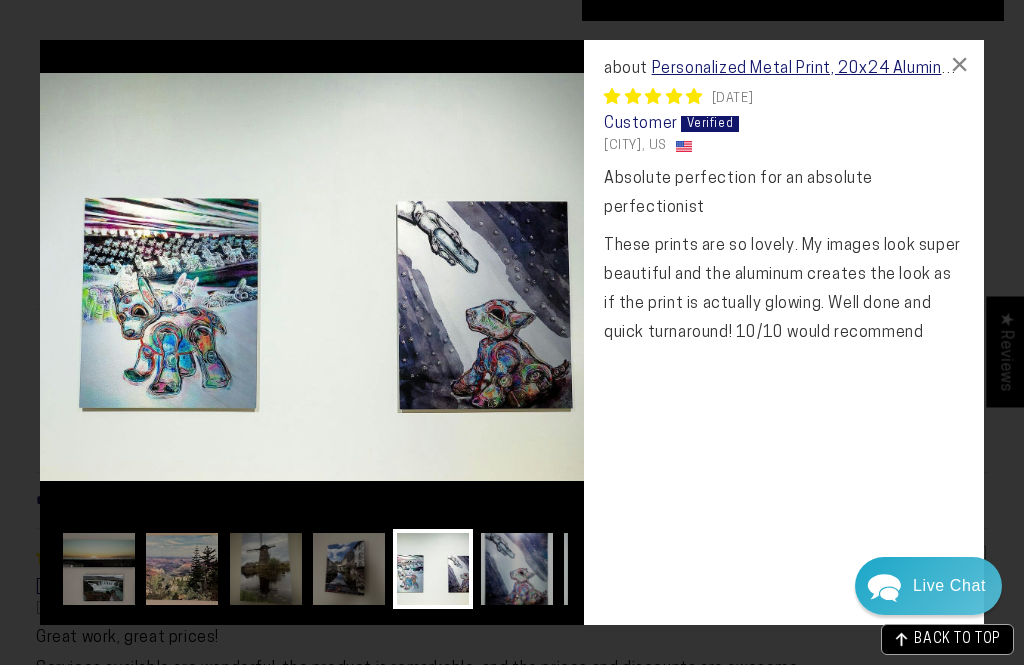 click at bounding box center [517, 569] 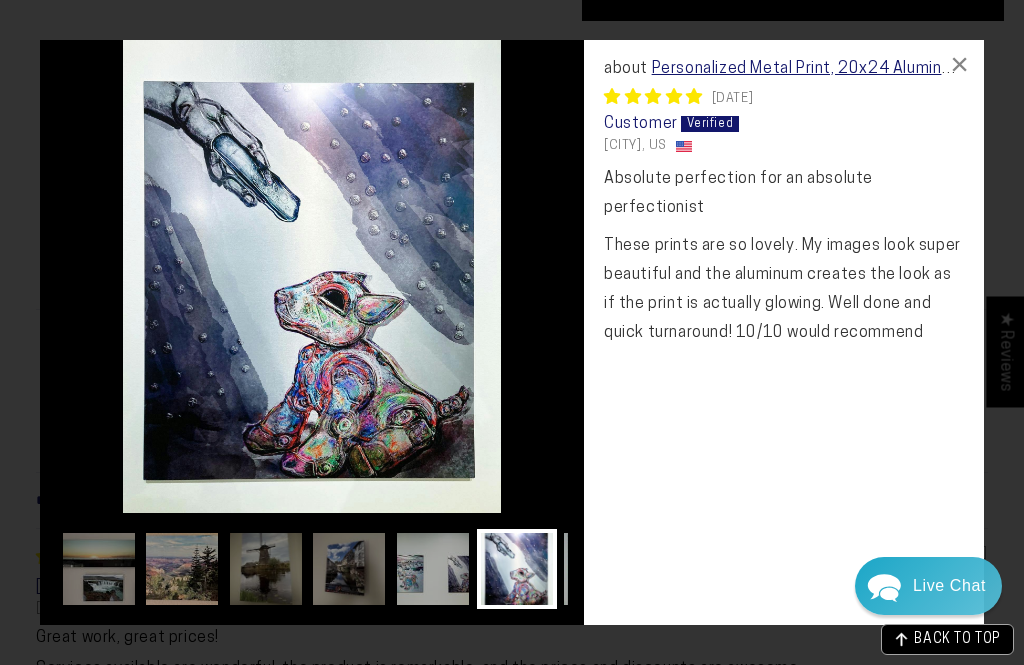scroll, scrollTop: 0, scrollLeft: 1244, axis: horizontal 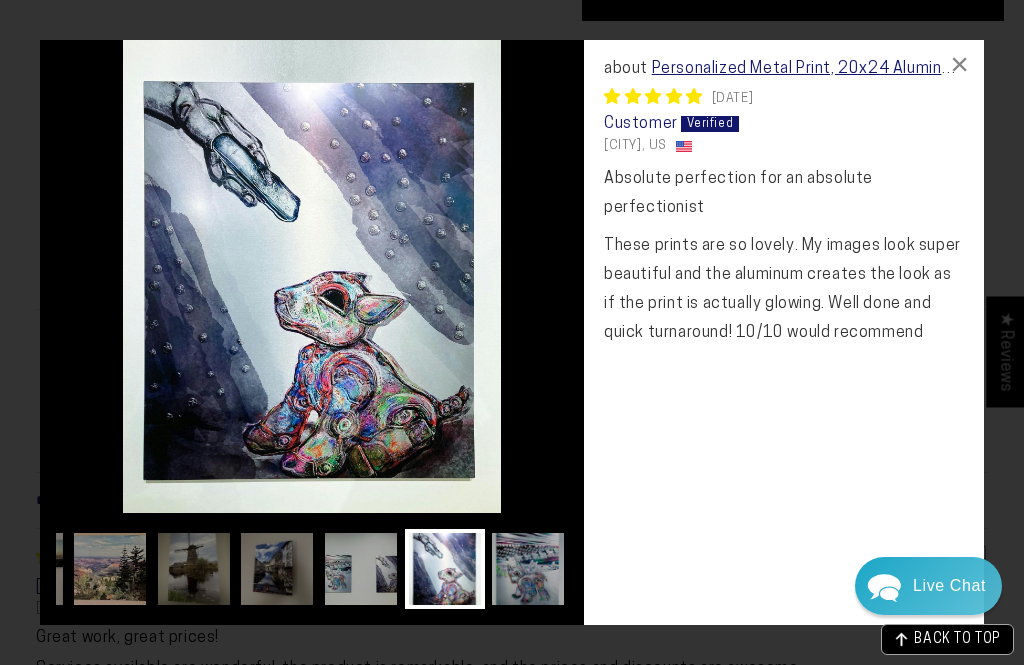 click at bounding box center (528, 569) 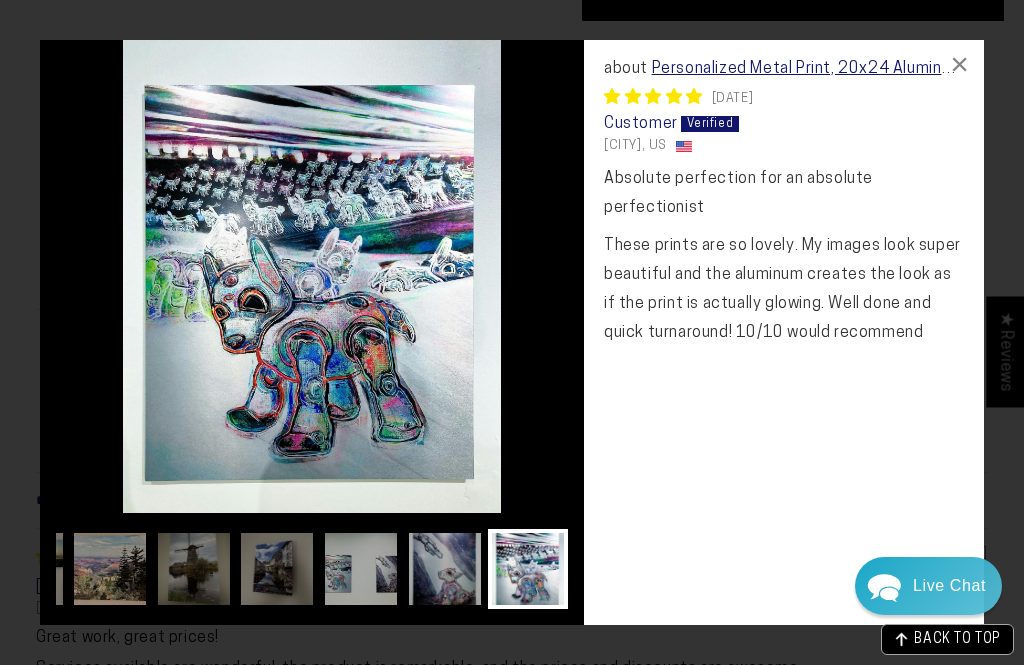scroll, scrollTop: 0, scrollLeft: 1244, axis: horizontal 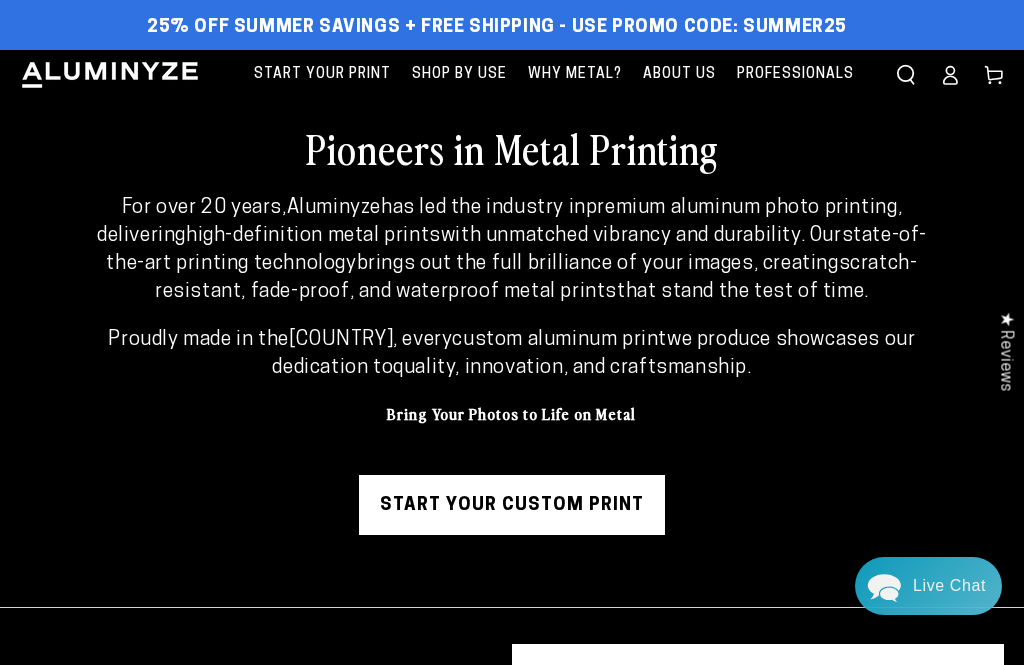 click on "Pioneers in Metal Printing For over 20 years,  Aluminyze  has led the industry in  premium aluminum photo printing , delivering  high-definition metal prints  with unmatched vibrancy and durability. Our  state-of-the-art printing technology  brings out the full brilliance of your images, creating  scratch-resistant, fade-proof, and waterproof metal prints  that stand the test of time. Proudly made in the  USA , every  custom aluminum print  we produce showcases our dedication to  quality, innovation, and craftsmanship . Bring Your Photos to Life on Metal
Start Your Custom Print" at bounding box center (512, 328) 